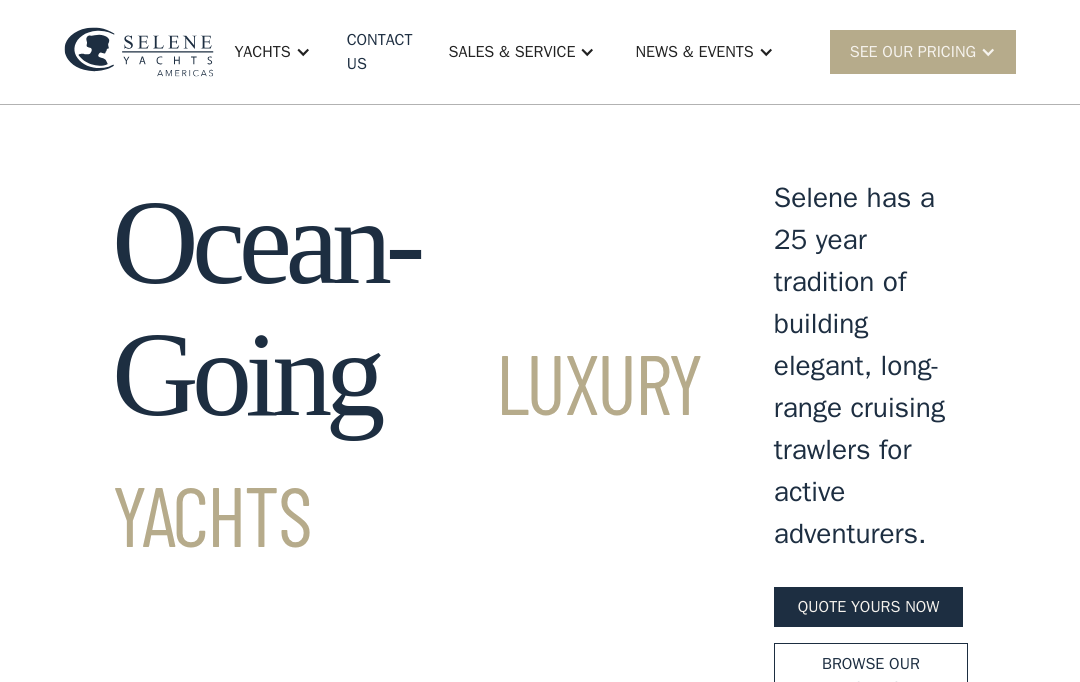 scroll, scrollTop: 0, scrollLeft: 0, axis: both 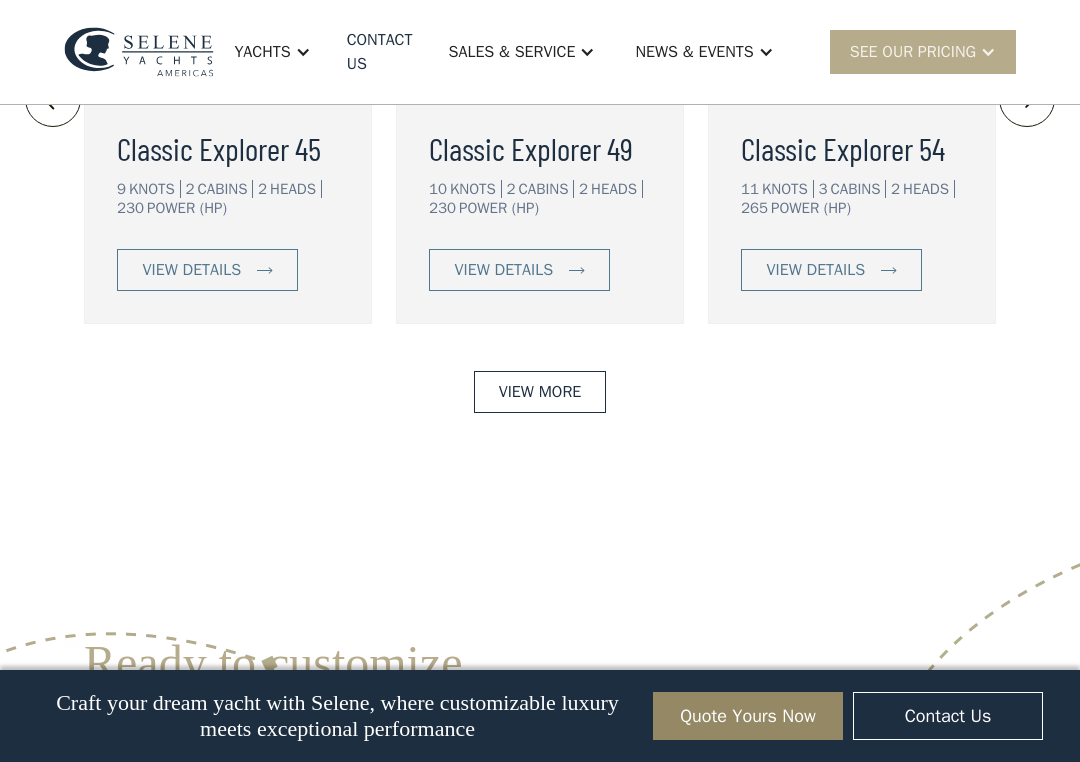 click on "View More" at bounding box center [540, 392] 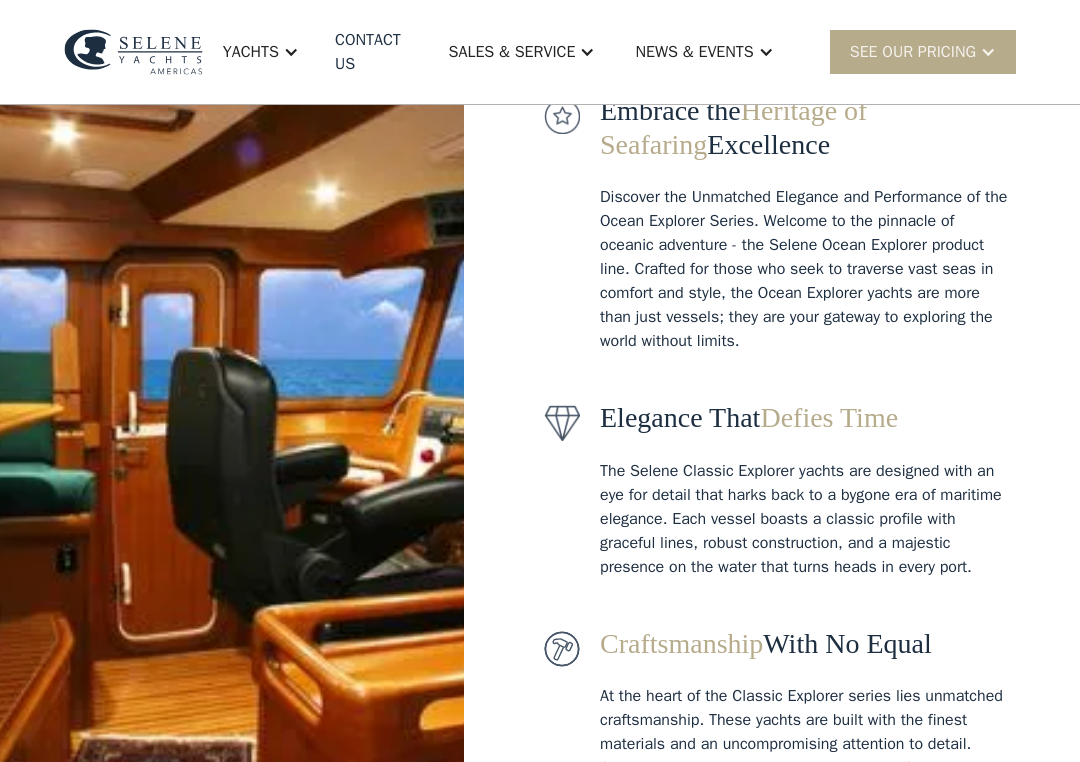 scroll, scrollTop: 392, scrollLeft: 0, axis: vertical 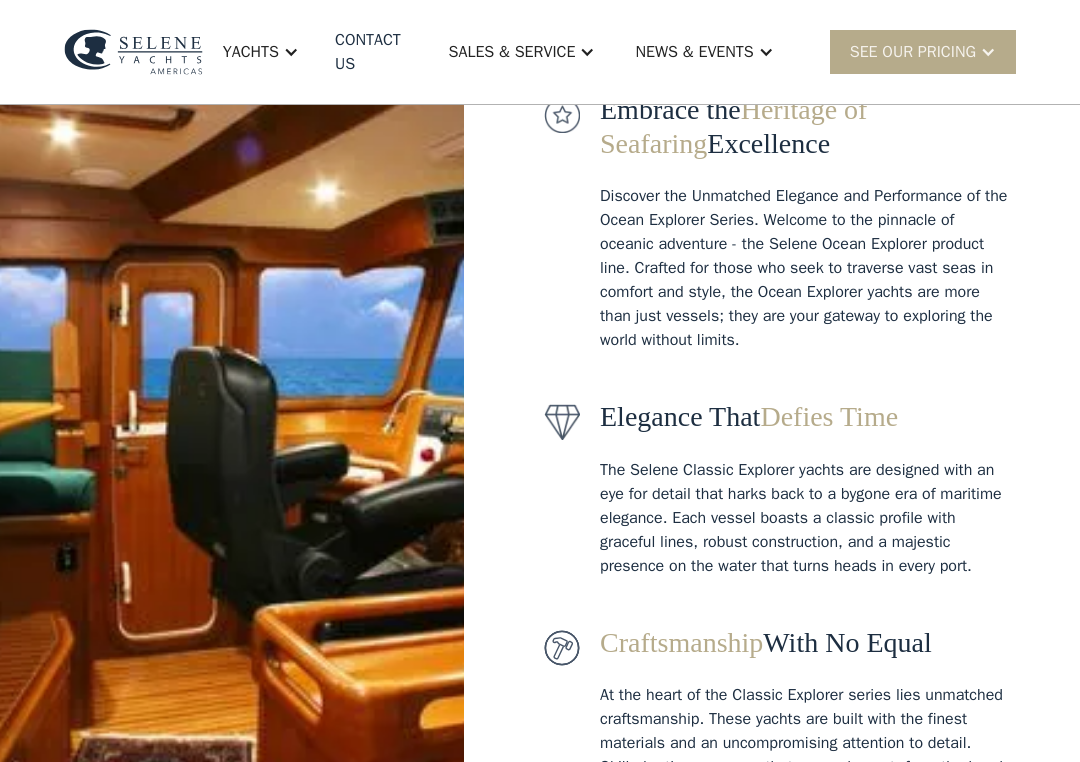 click on "Classic Explorer Embrace the  Heritage of Seafaring  Excellence Discover the Unmatched Elegance and Performance of the Ocean Explorer Series. Welcome to the pinnacle of oceanic adventure - the Selene Ocean Explorer product line. Crafted for those who seek to traverse vast seas in comfort and style, the Ocean Explorer yachts are more than just vessels; they are your gateway to exploring the world without limits. Elegance That  Defies Time The Selene Classic Explorer yachts are designed with an eye for detail that harks back to a bygone era of maritime elegance. Each vessel boasts a classic profile with graceful lines, robust construction, and a majestic presence on the water that turns heads in every port. Craftsmanship  With No Equal" at bounding box center [540, 322] 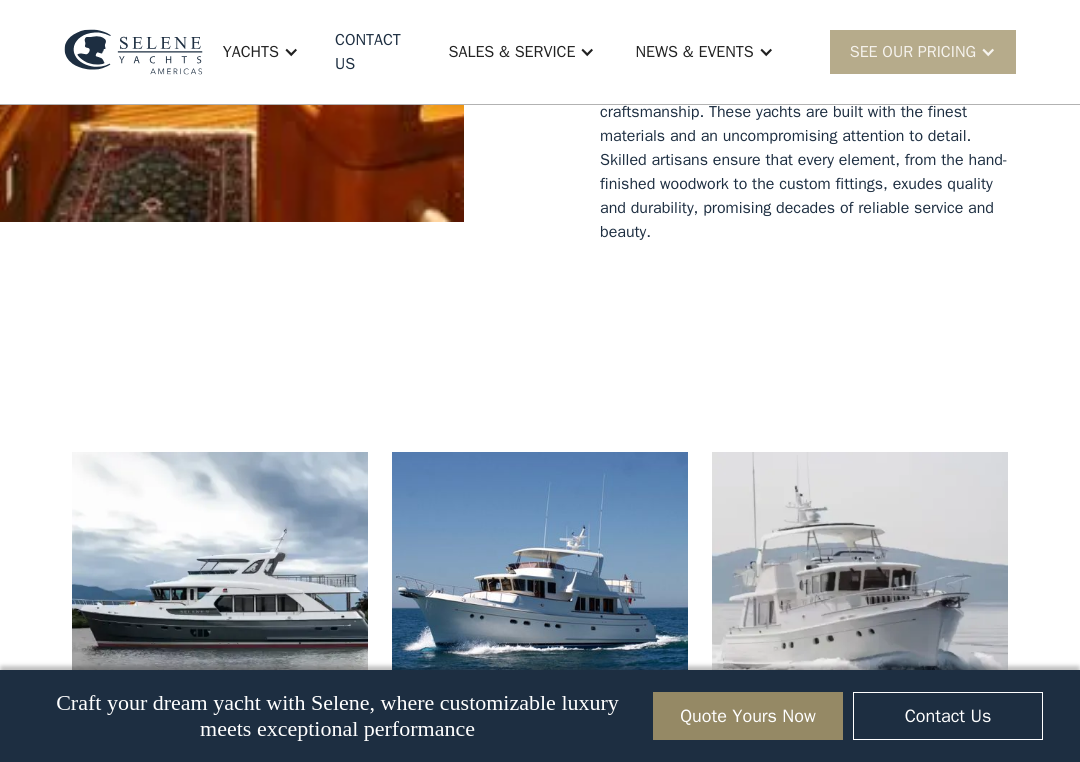 scroll, scrollTop: 1027, scrollLeft: 0, axis: vertical 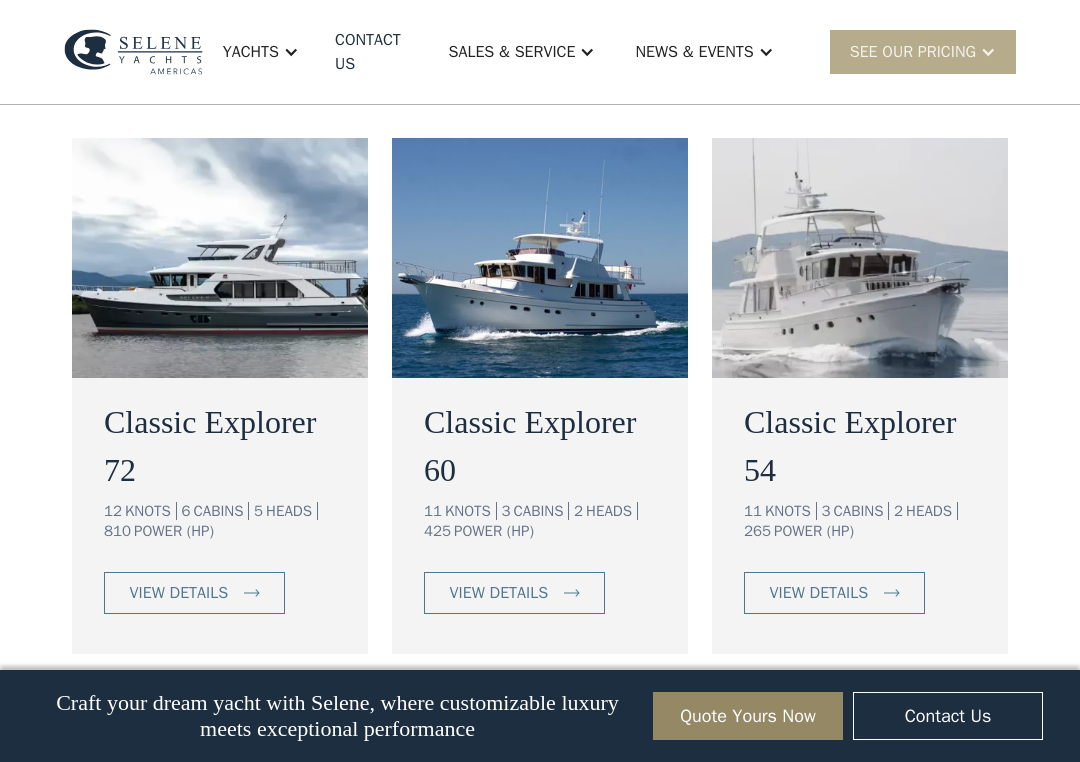 click on "Classic Explorer 72 12 KNOTS 6 CABINS 5 HEADS 810 POWER (HP) view details Classic Explorer 60 11 KNOTS 3 CABINS 2 HEADS 425 POWER (HP) view details Classic Explorer 54 11 KNOTS 3 CABINS 2 HEADS 265 POWER (HP) view details Classic Explorer 49 10 KNOTS 2 CABINS 2 HEADS 230 POWER (HP) view details Classic Explorer 45 9 KNOTS 2 CABINS 2 HEADS 230 POWER (HP) view details" at bounding box center (540, 665) 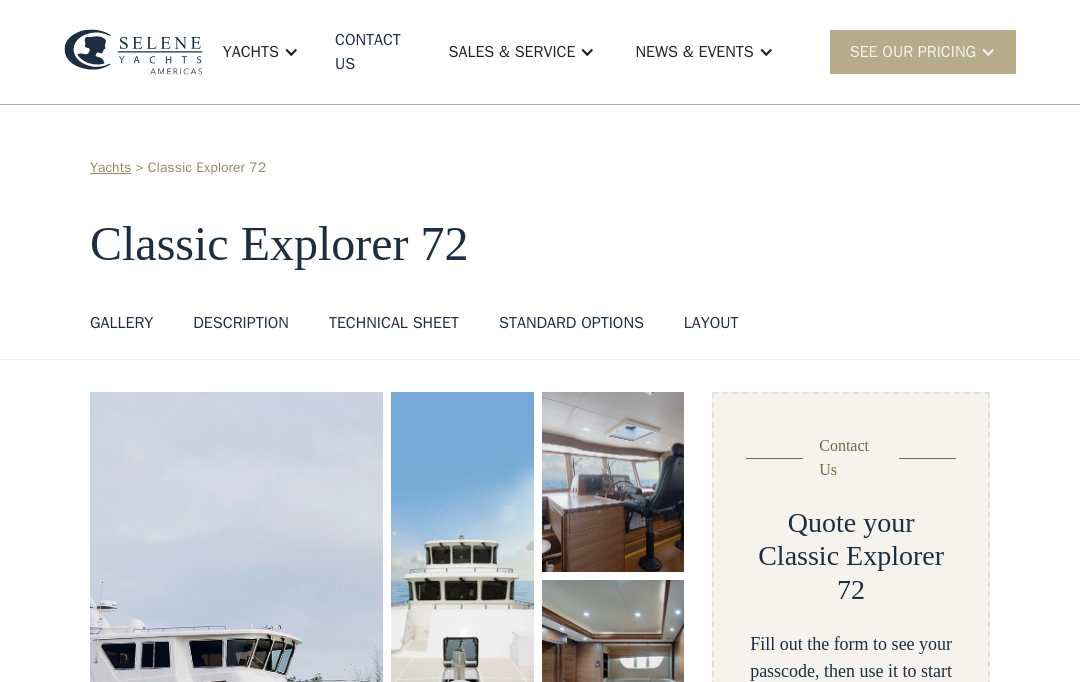 scroll, scrollTop: 0, scrollLeft: 0, axis: both 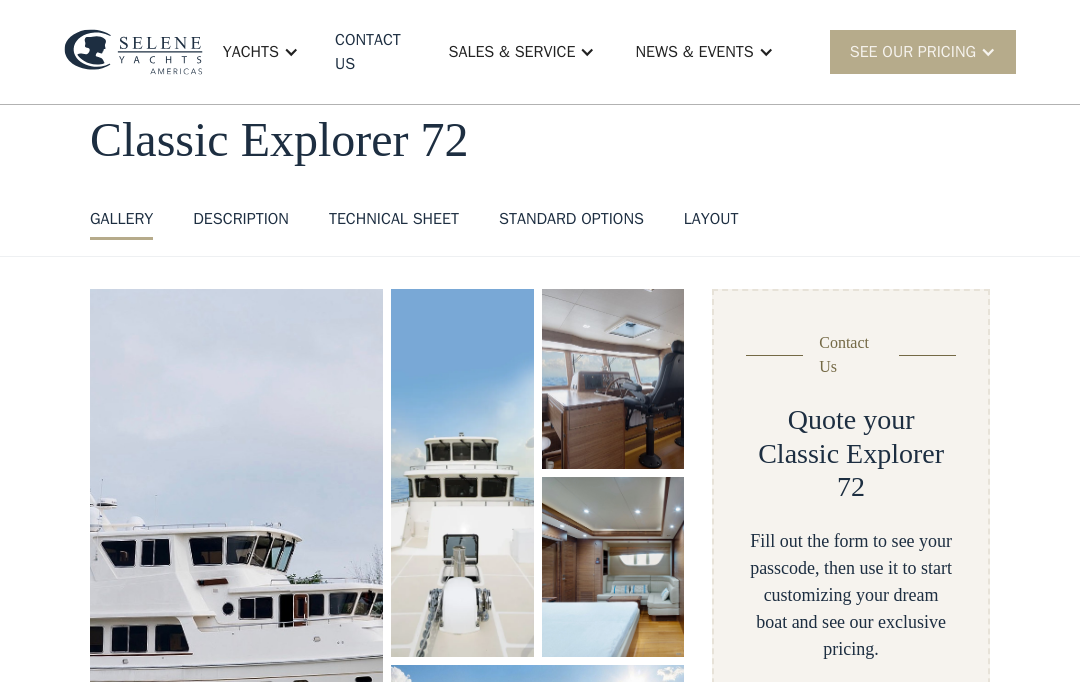 click at bounding box center [236, 575] 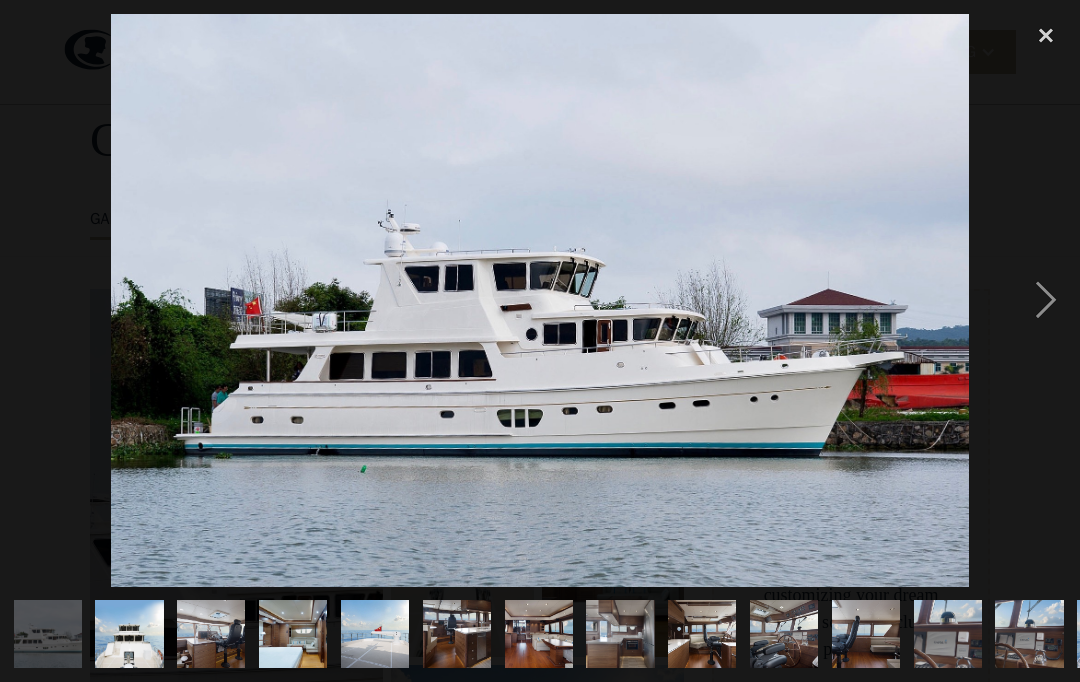scroll, scrollTop: 0, scrollLeft: 0, axis: both 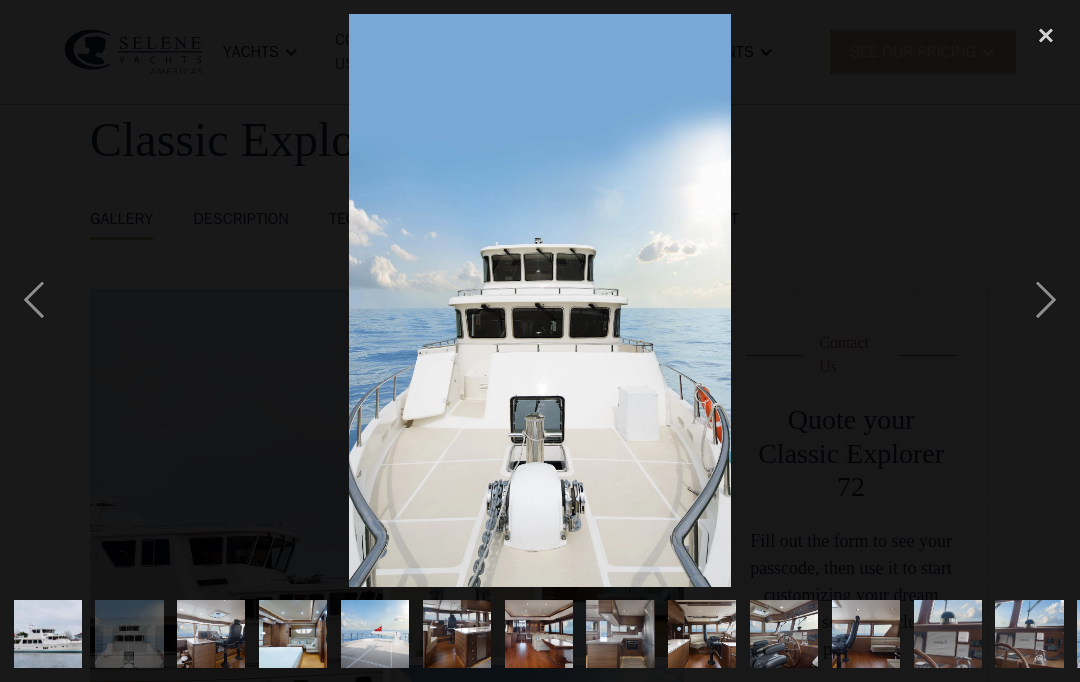 click at bounding box center (1046, 300) 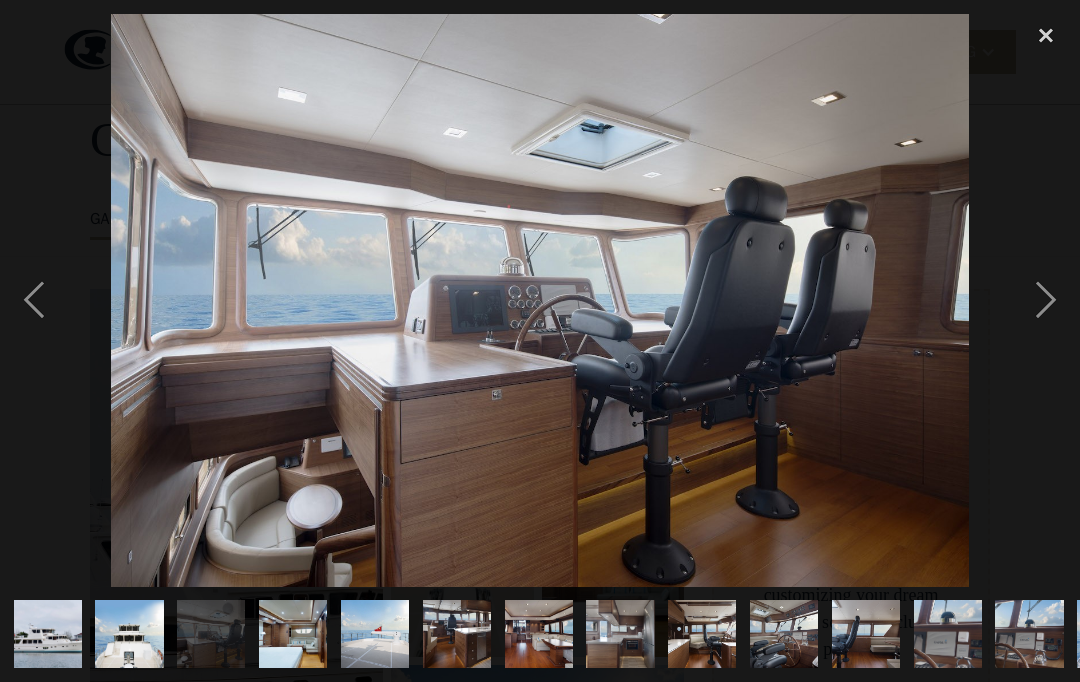 click at bounding box center (1046, 300) 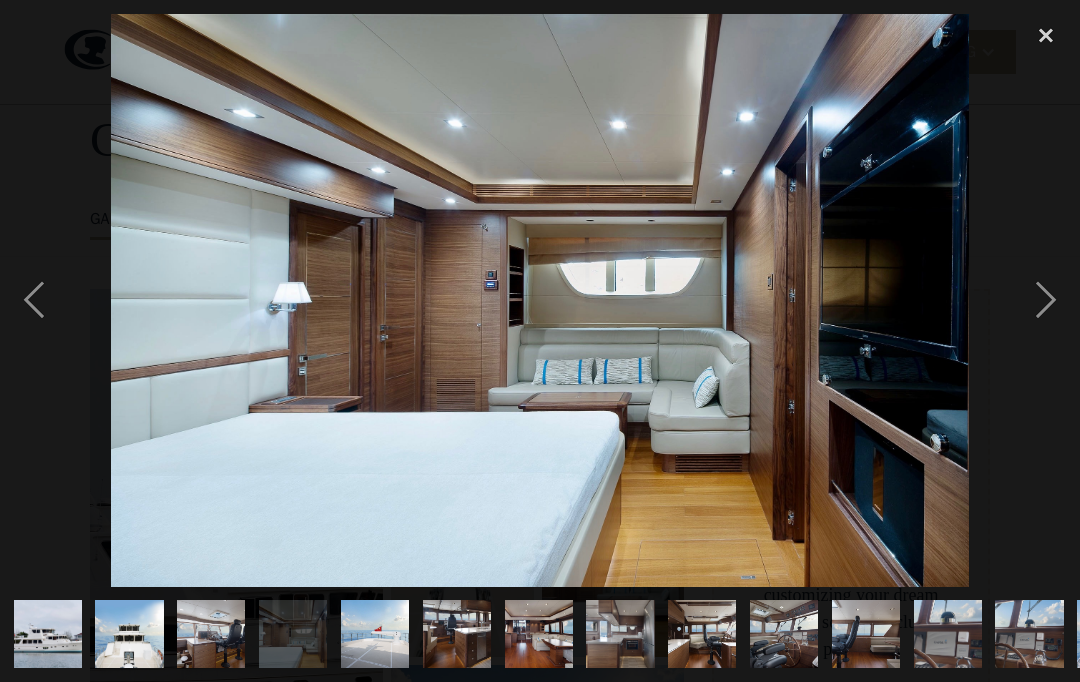 click at bounding box center [1046, 300] 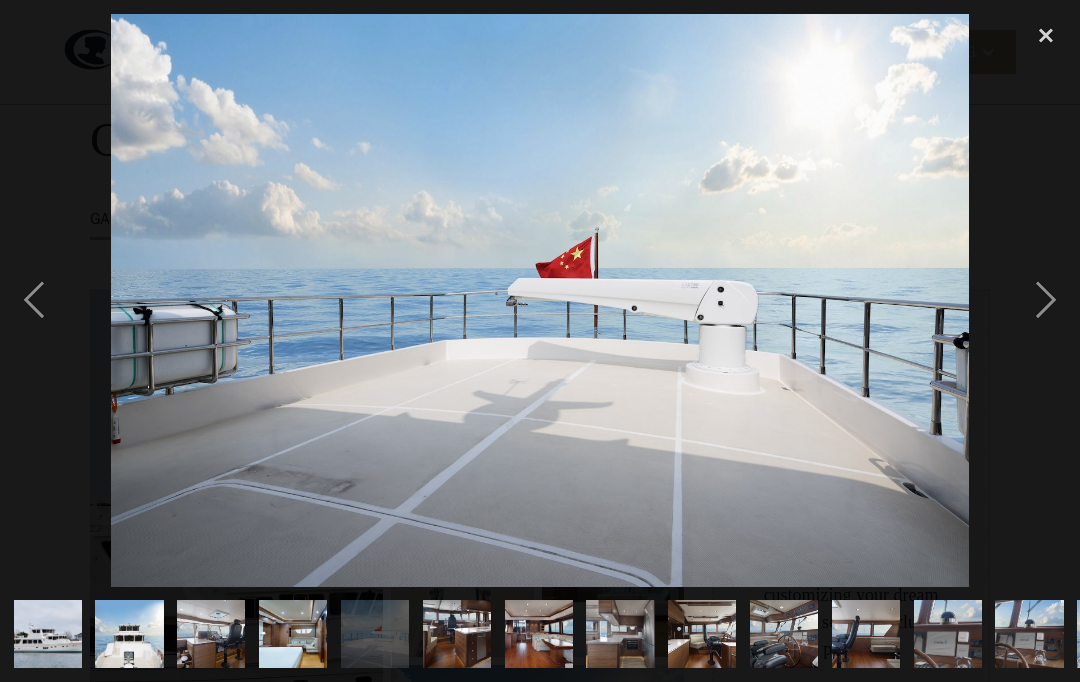 click at bounding box center (1046, 300) 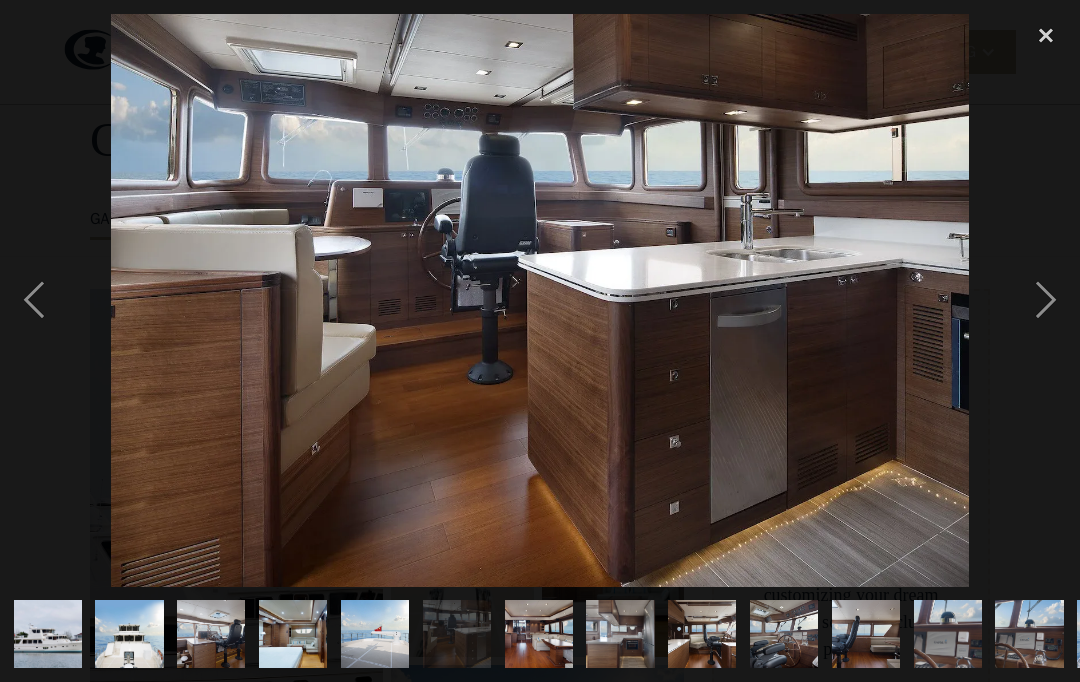 click at bounding box center (1046, 300) 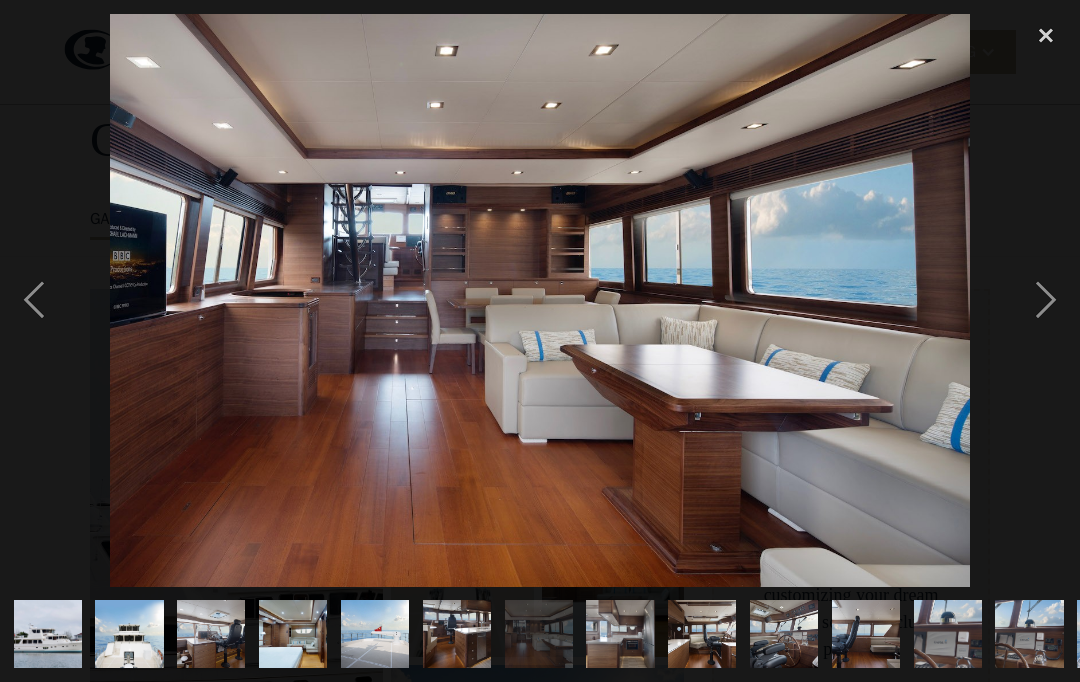 click at bounding box center (1046, 300) 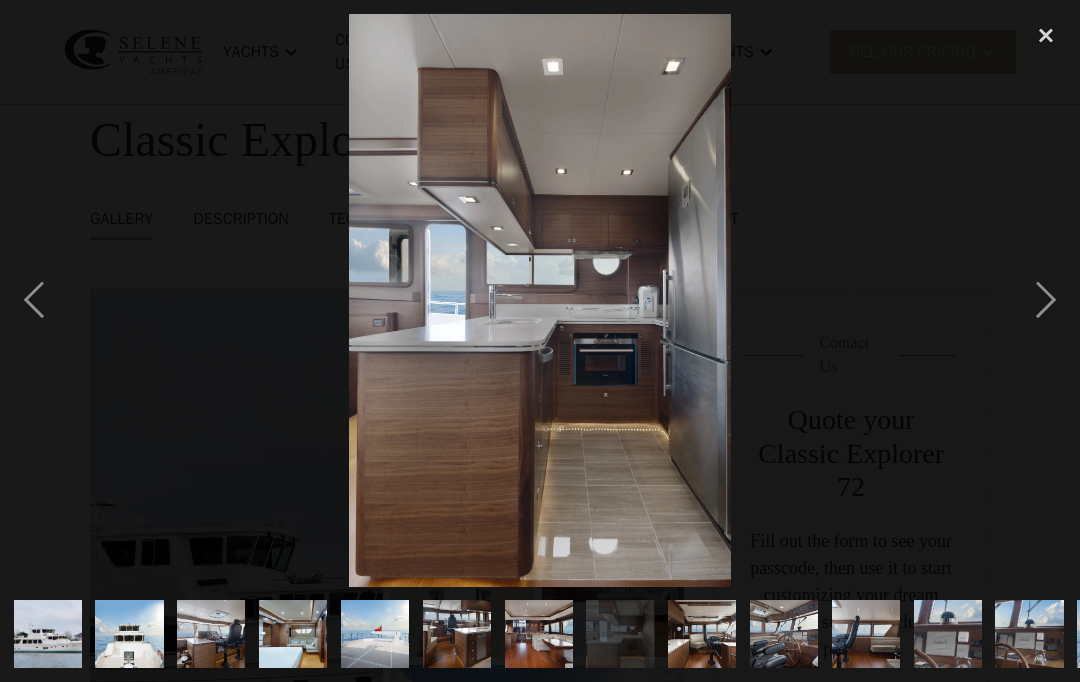 click at bounding box center [1046, 300] 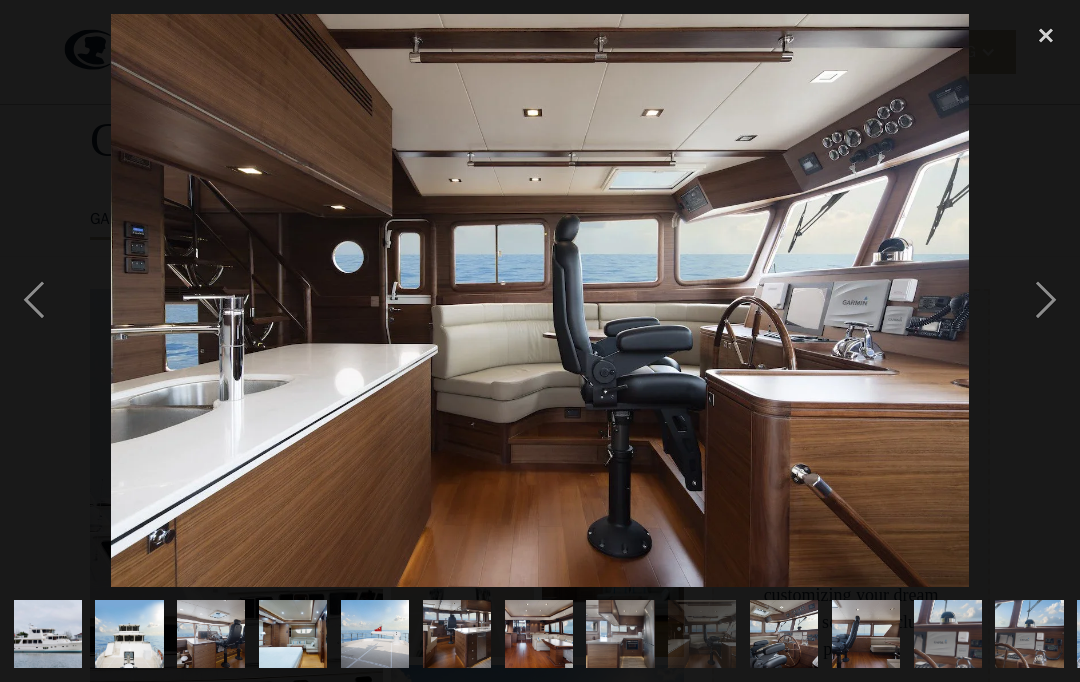 click at bounding box center (1046, 300) 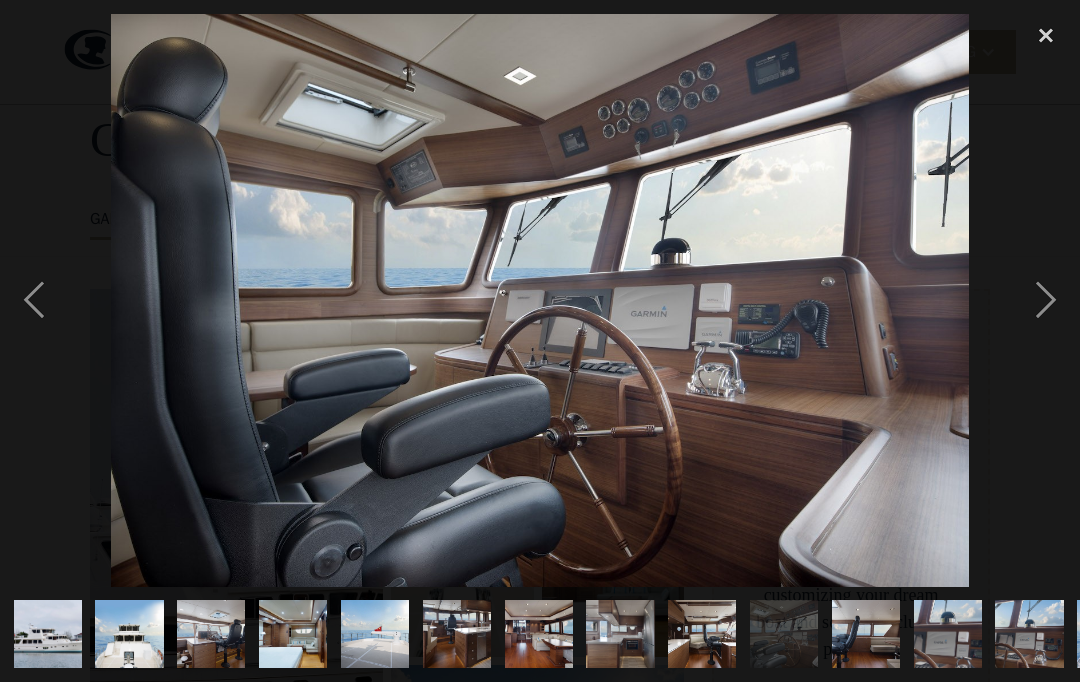 click at bounding box center (1046, 300) 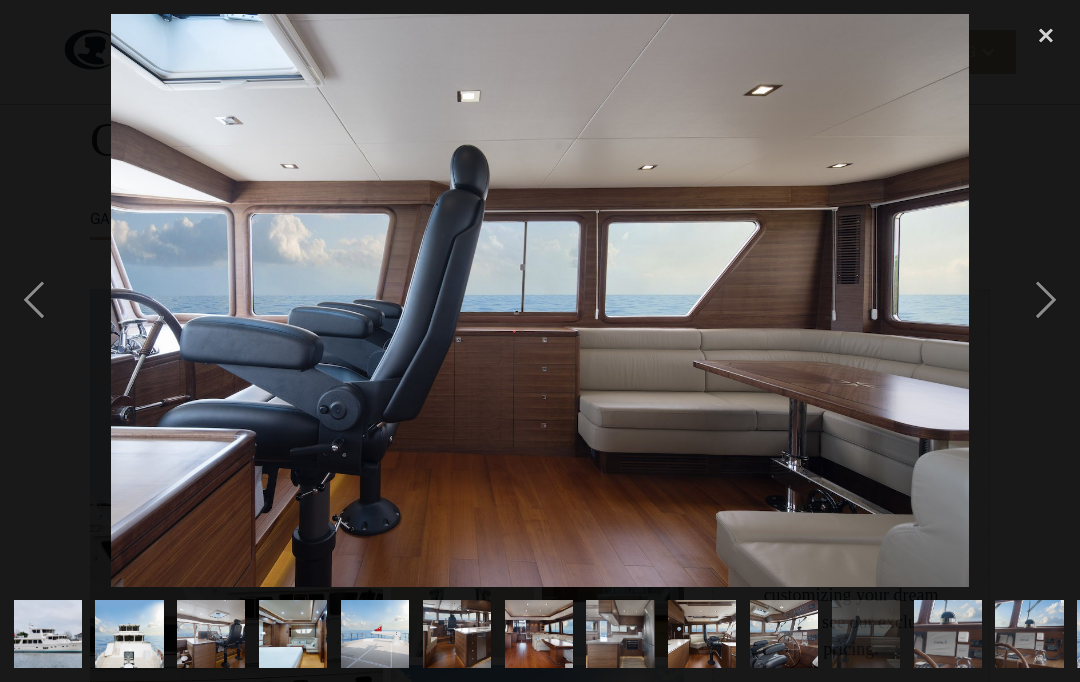 click at bounding box center (1046, 300) 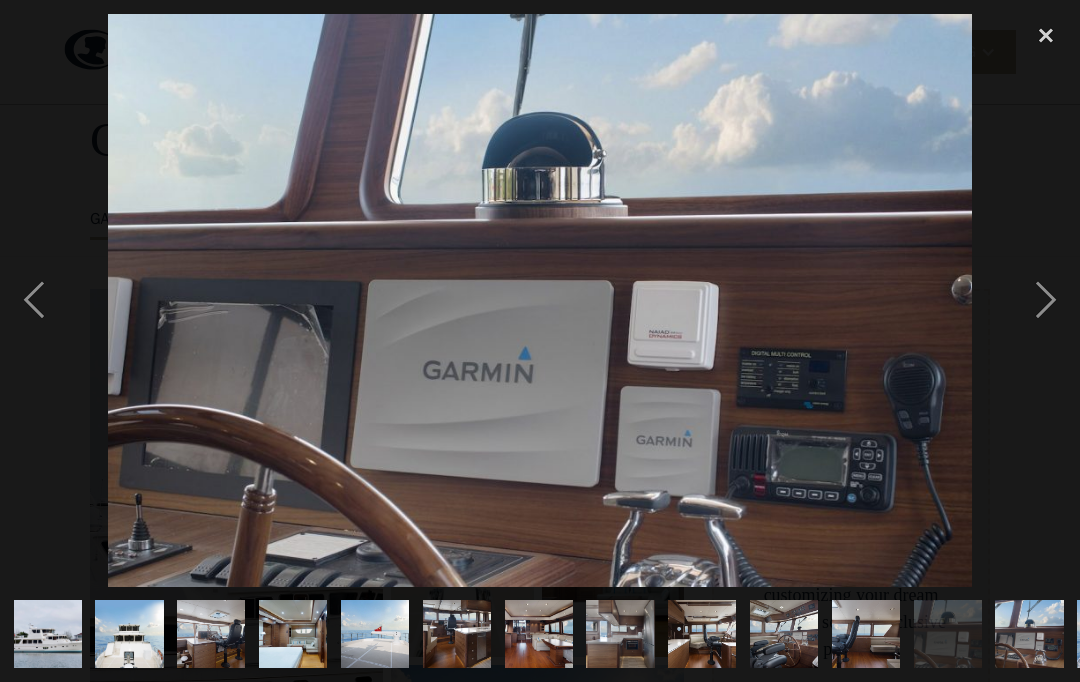 click at bounding box center (1046, 300) 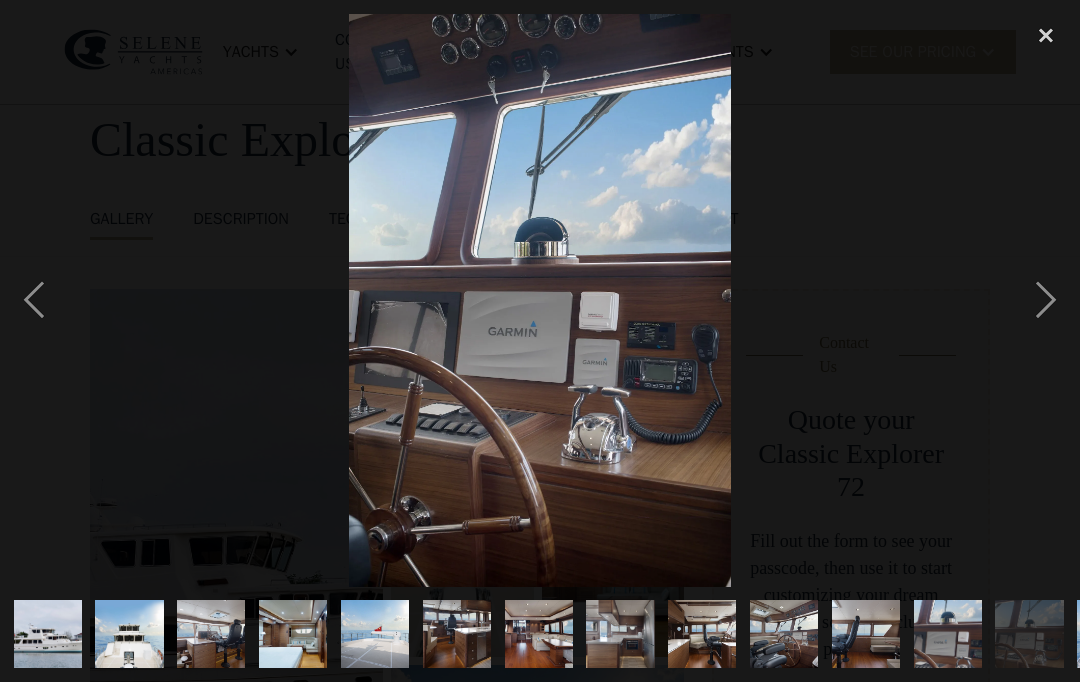 click at bounding box center [1046, 300] 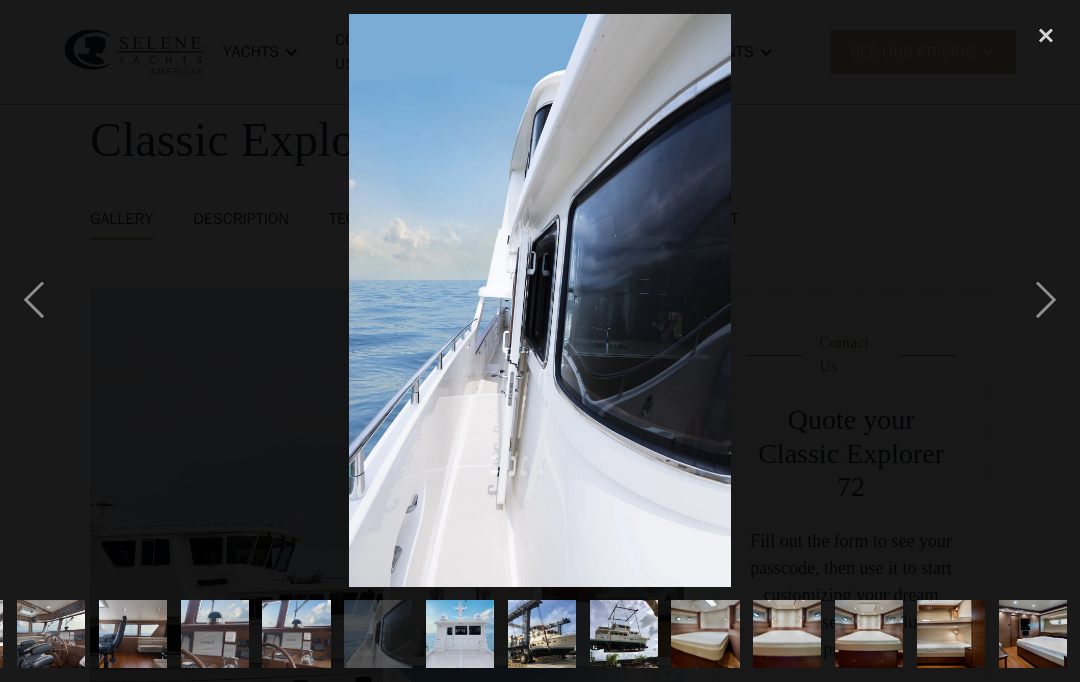 scroll, scrollTop: 0, scrollLeft: 734, axis: horizontal 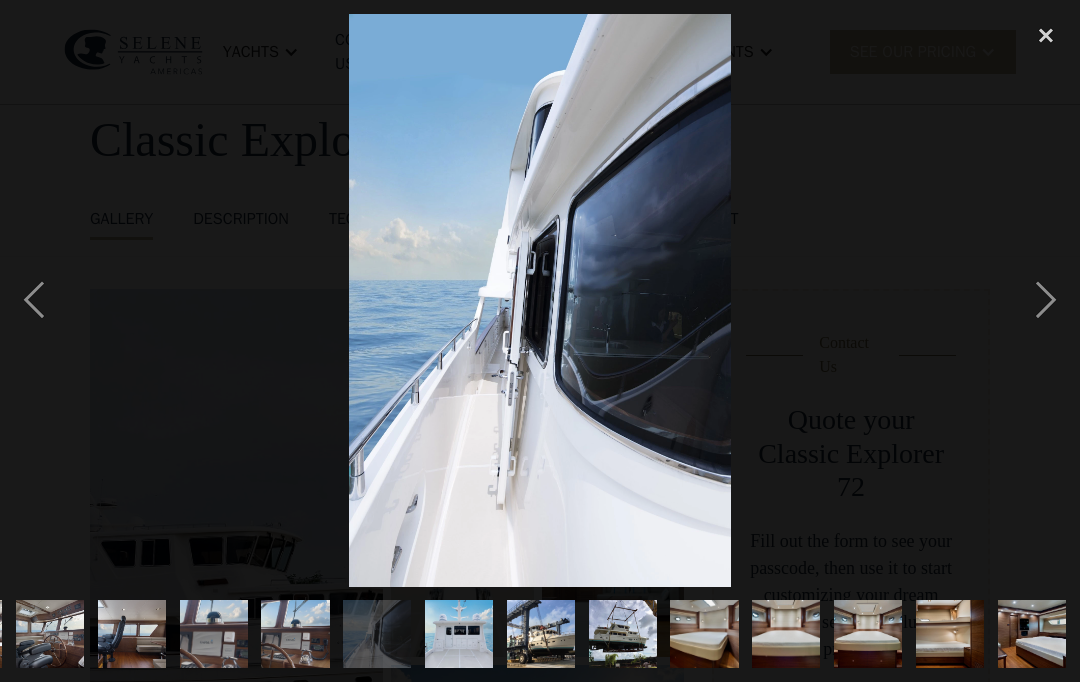 click at bounding box center [1046, 300] 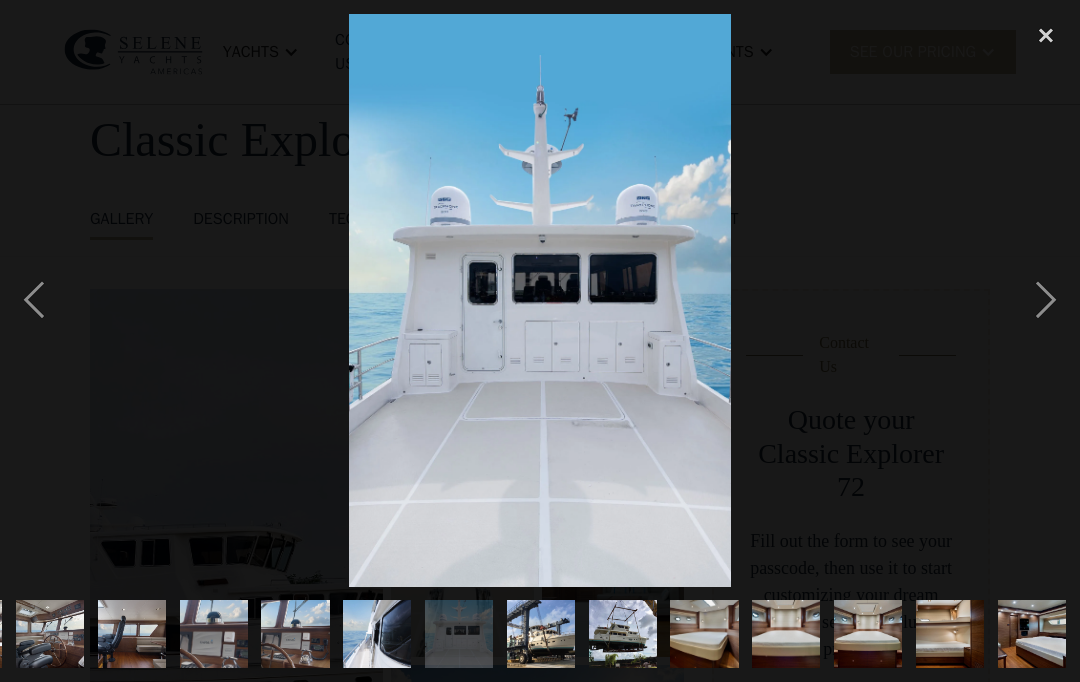 click at bounding box center [1046, 300] 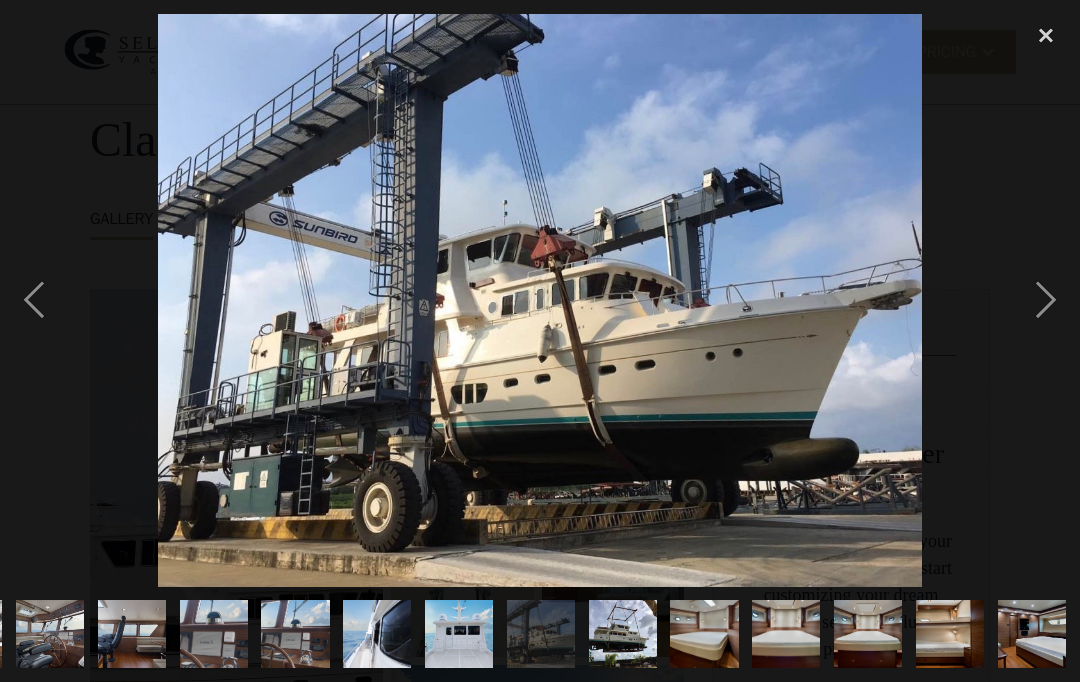 click at bounding box center (1046, 300) 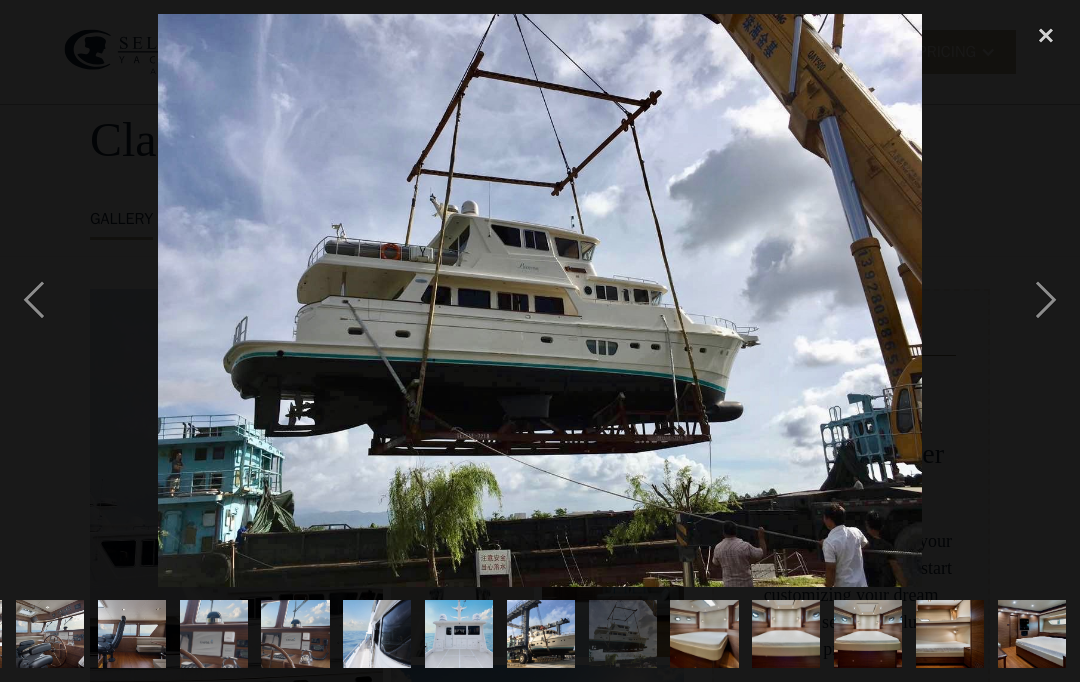 click at bounding box center (1046, 300) 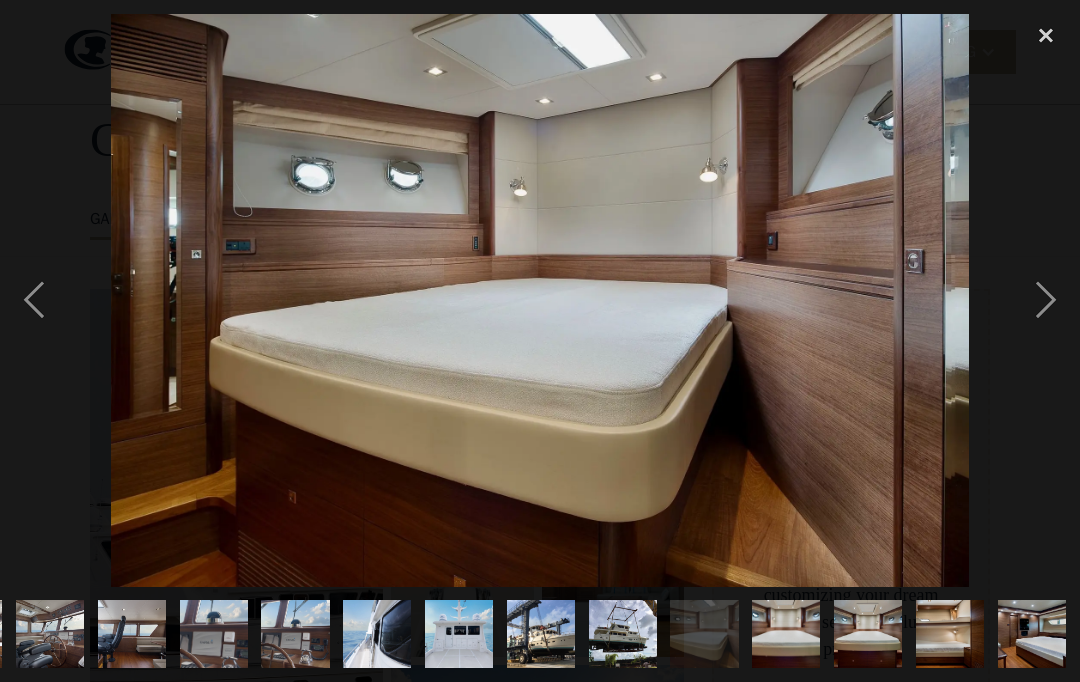click at bounding box center [1046, 300] 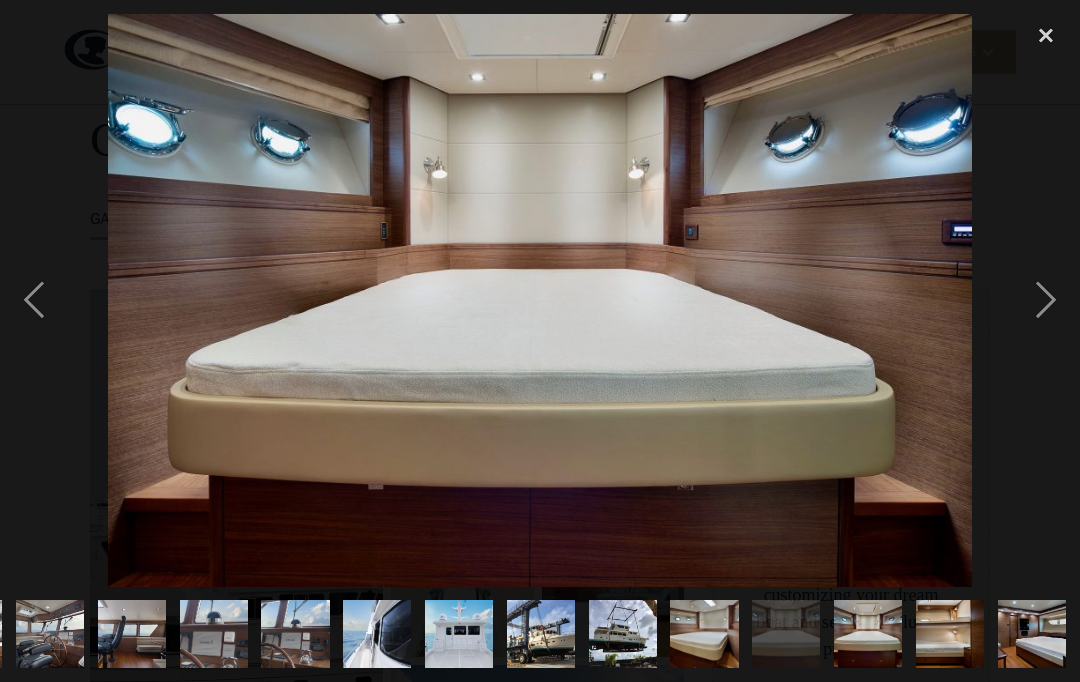 click at bounding box center [1046, 300] 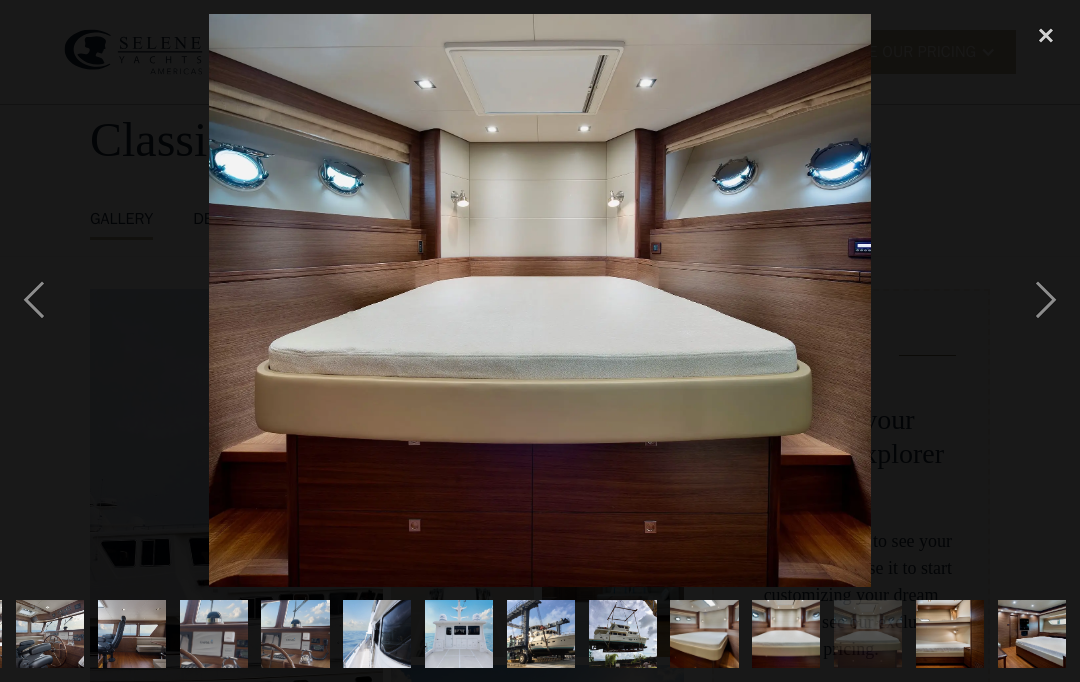 click at bounding box center (1046, 300) 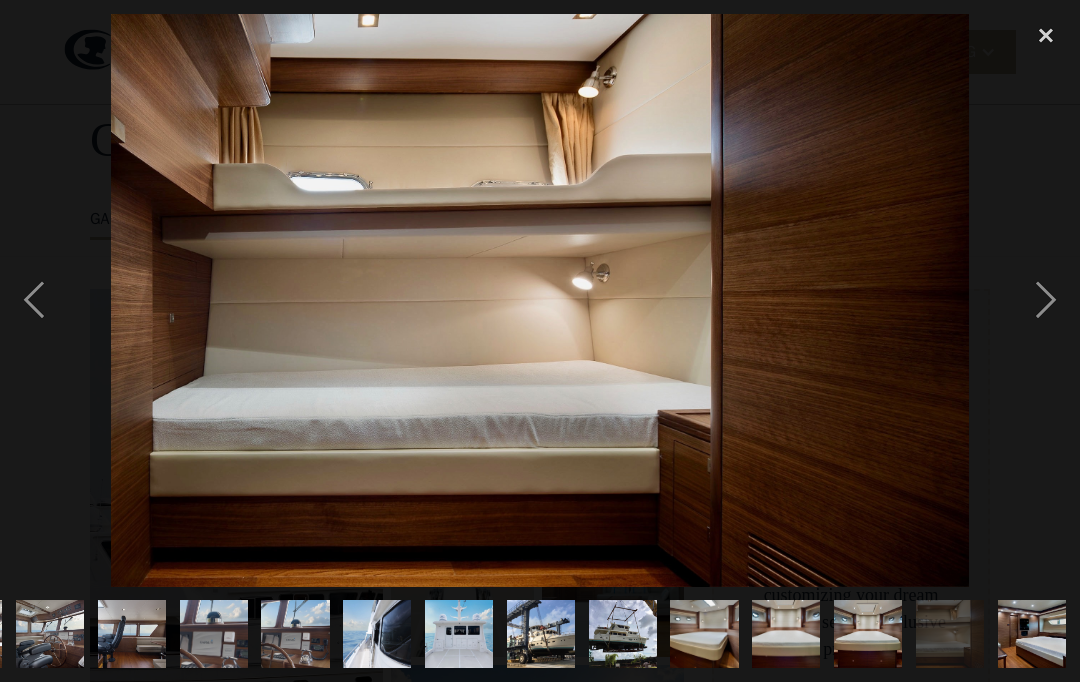 click at bounding box center (1046, 300) 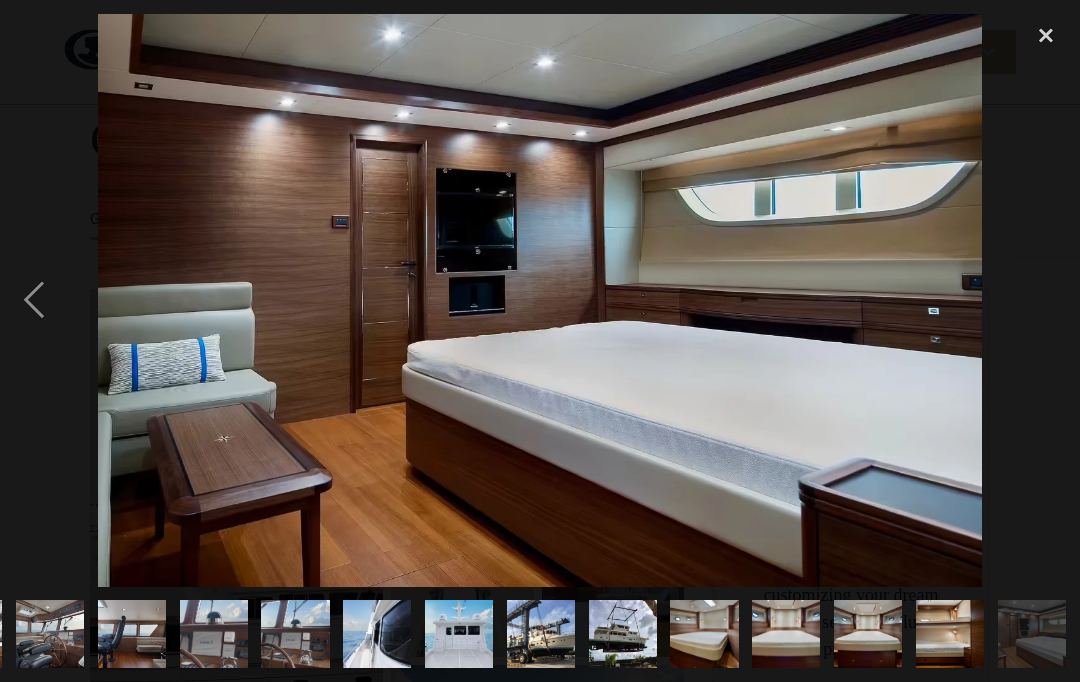 click at bounding box center [950, 634] 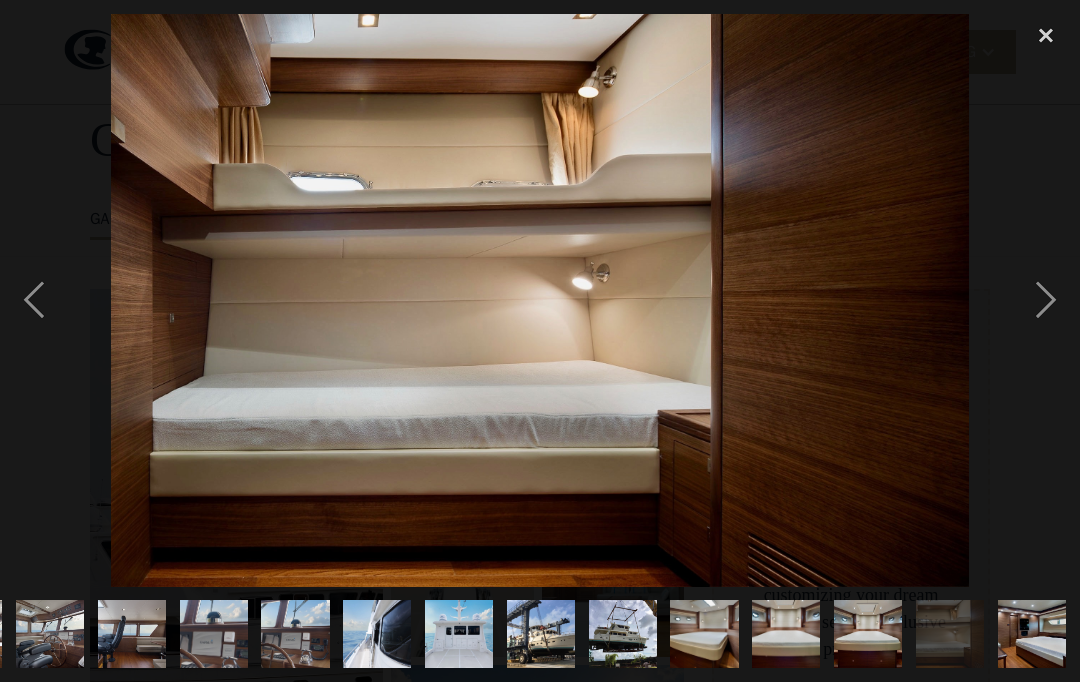 click at bounding box center [1046, 300] 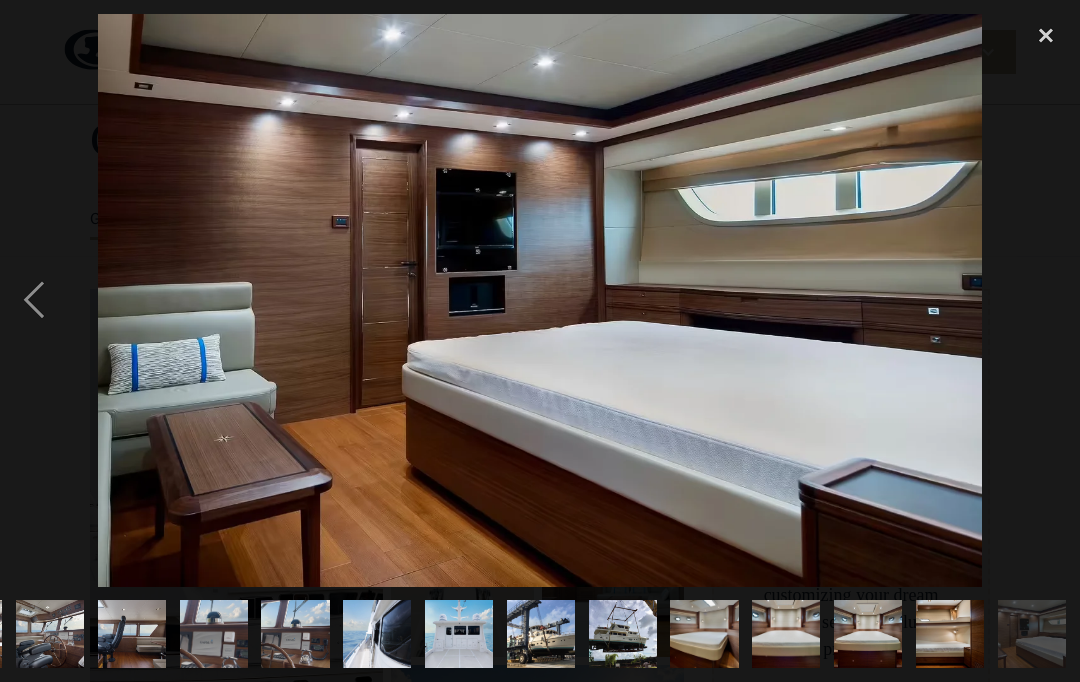 click at bounding box center (539, 300) 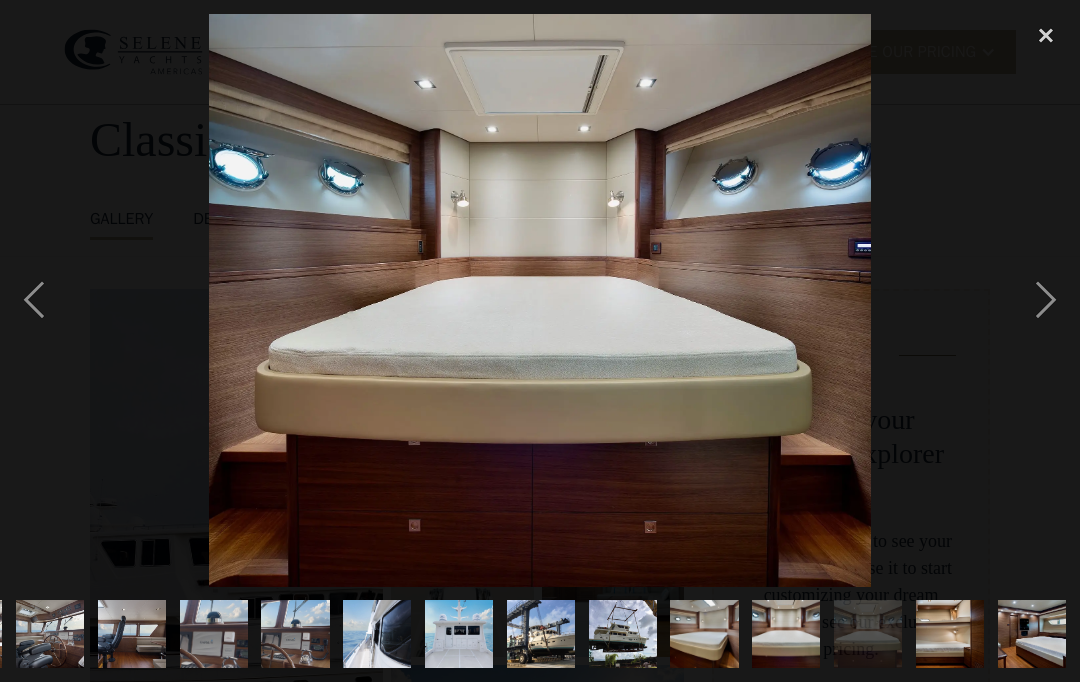 click at bounding box center [786, 634] 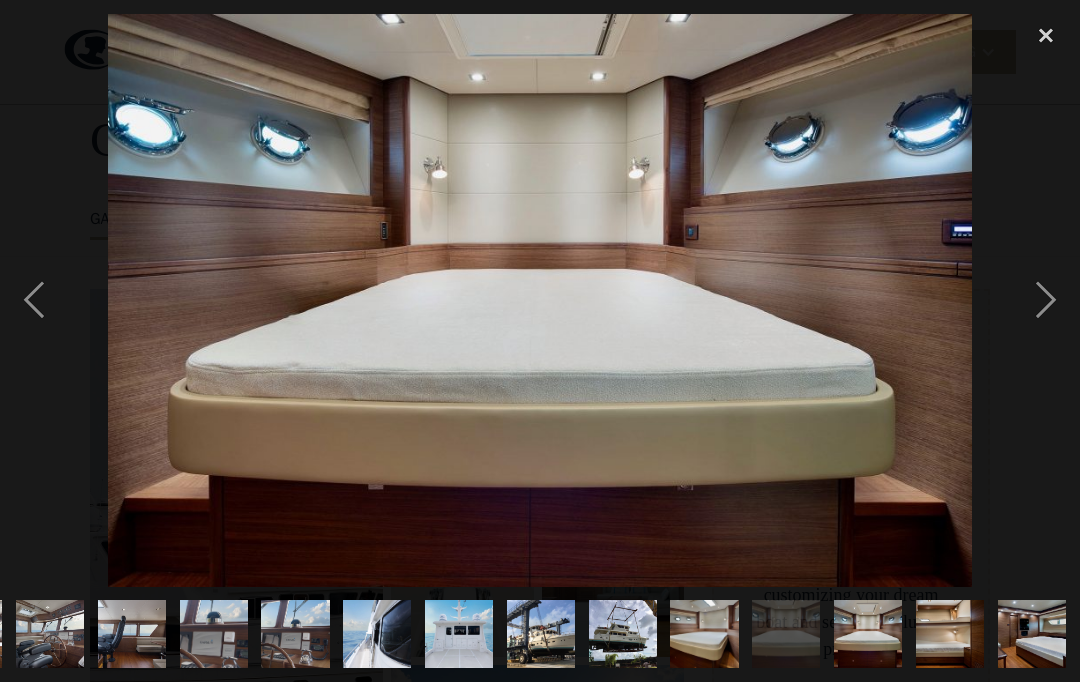 click at bounding box center (704, 634) 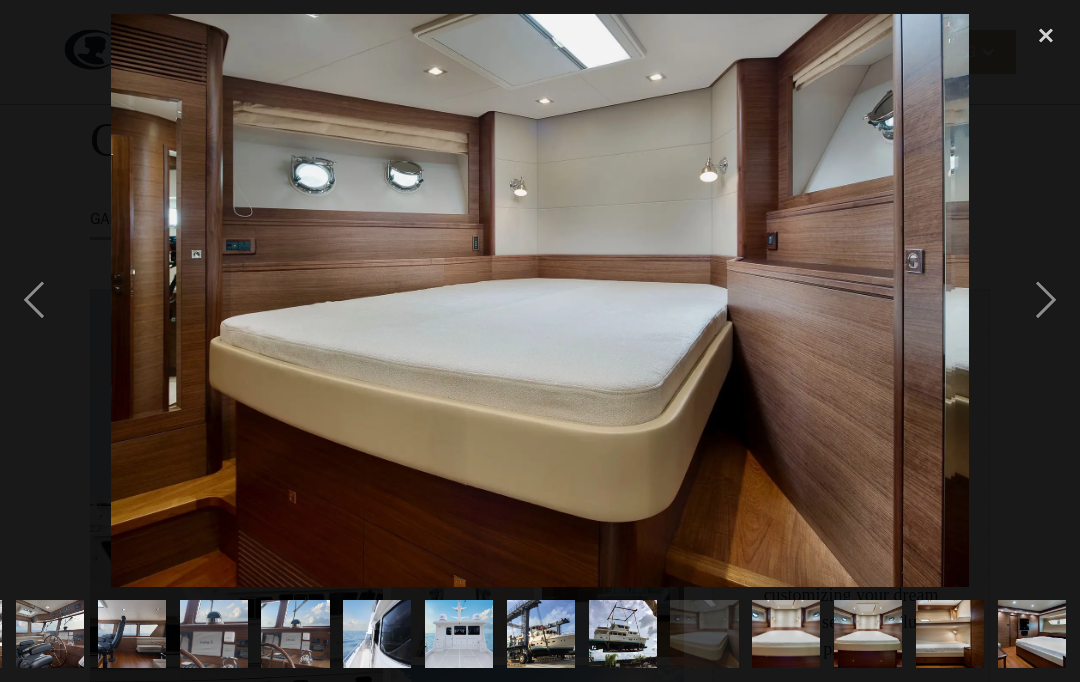 click at bounding box center [1031, 634] 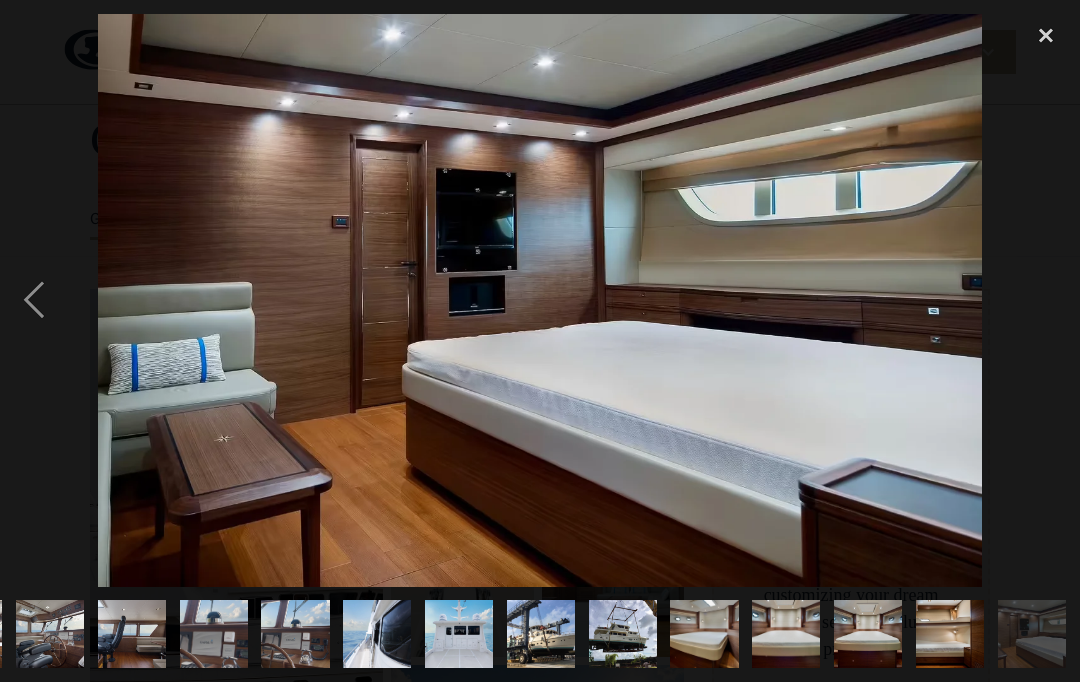 scroll, scrollTop: 0, scrollLeft: 734, axis: horizontal 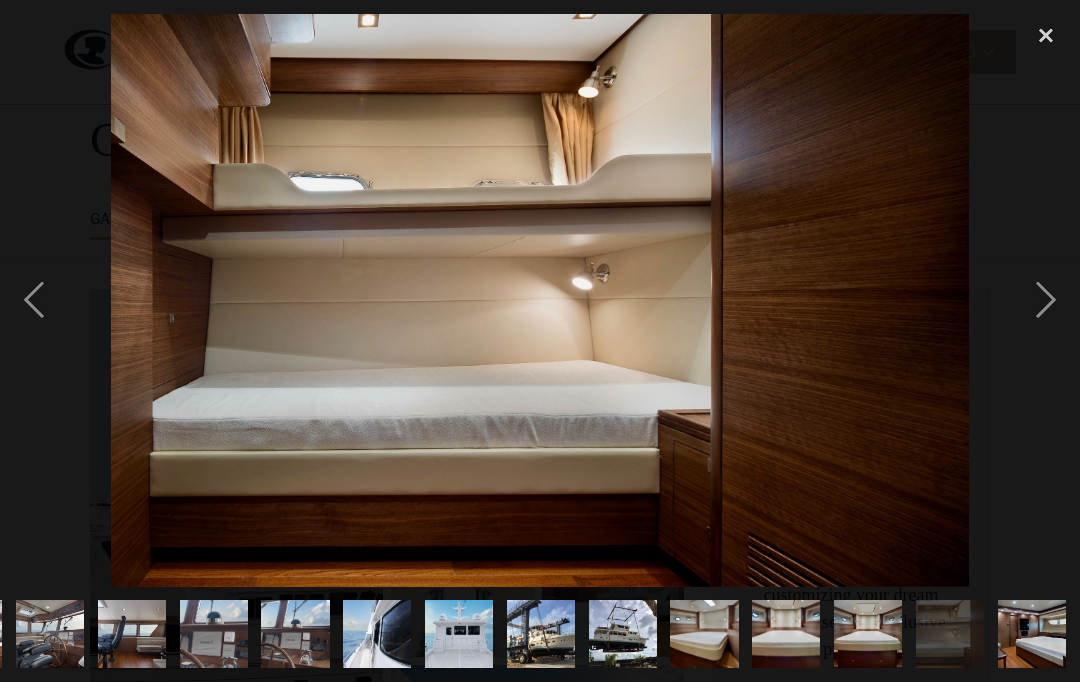 click at bounding box center [704, 634] 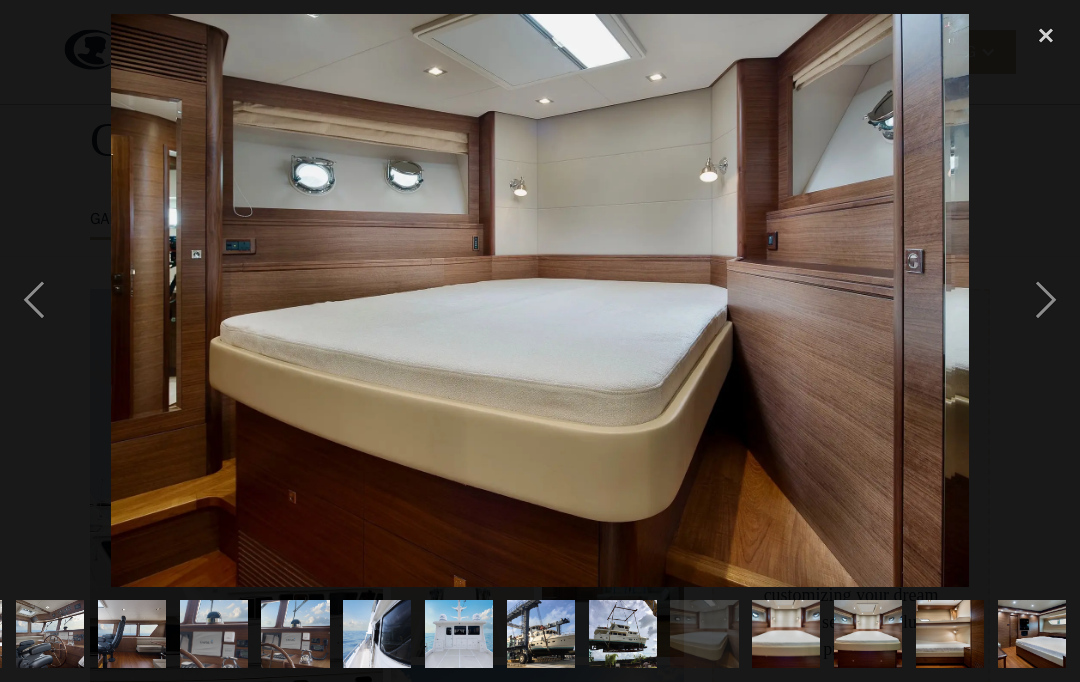 click at bounding box center (622, 634) 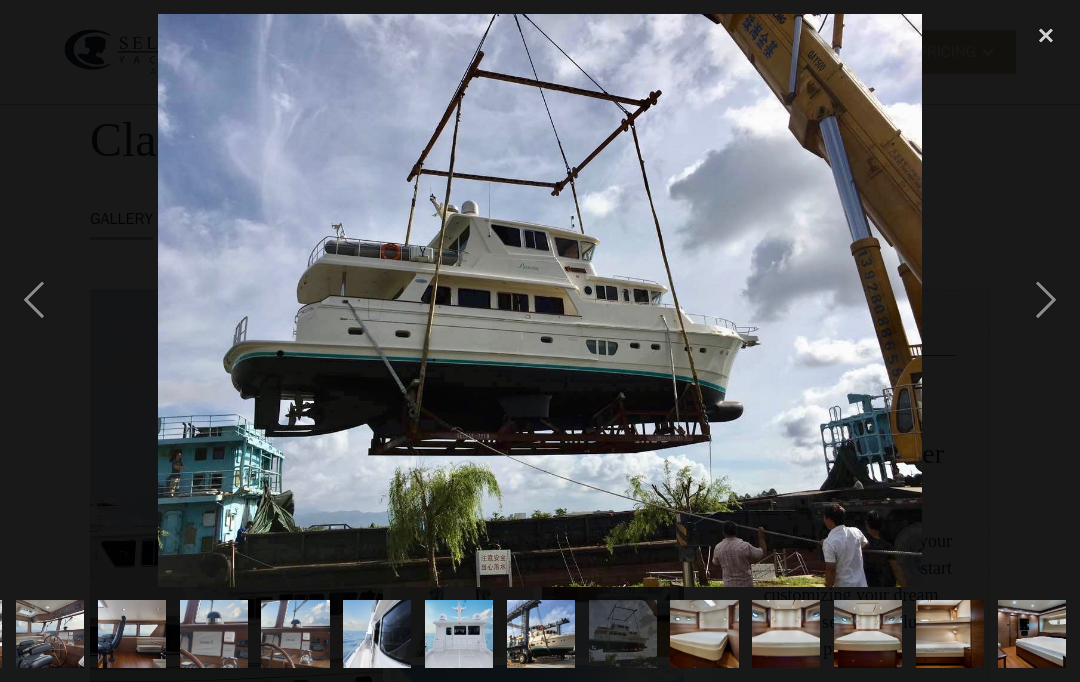 click at bounding box center [34, 300] 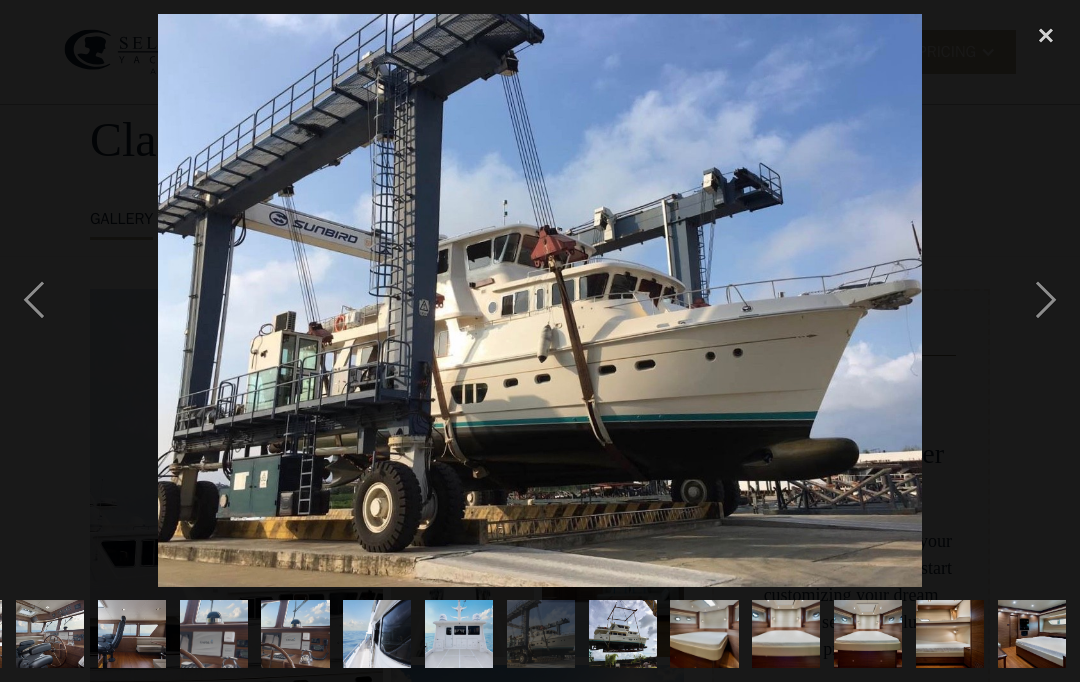 click at bounding box center [34, 300] 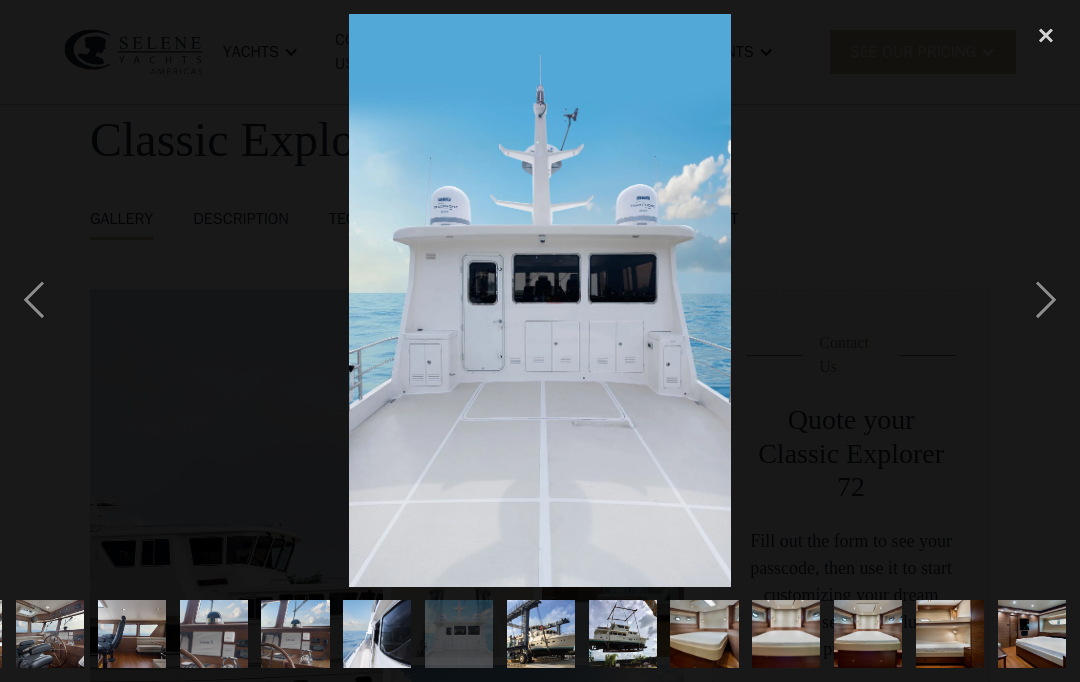 click at bounding box center (34, 300) 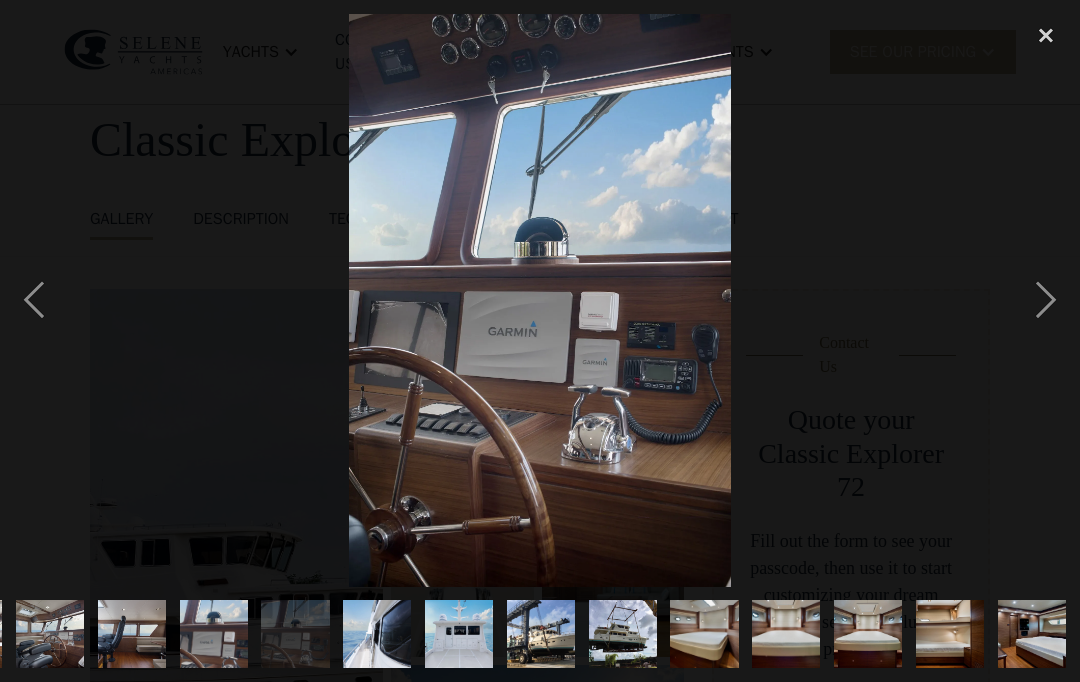 click at bounding box center [34, 300] 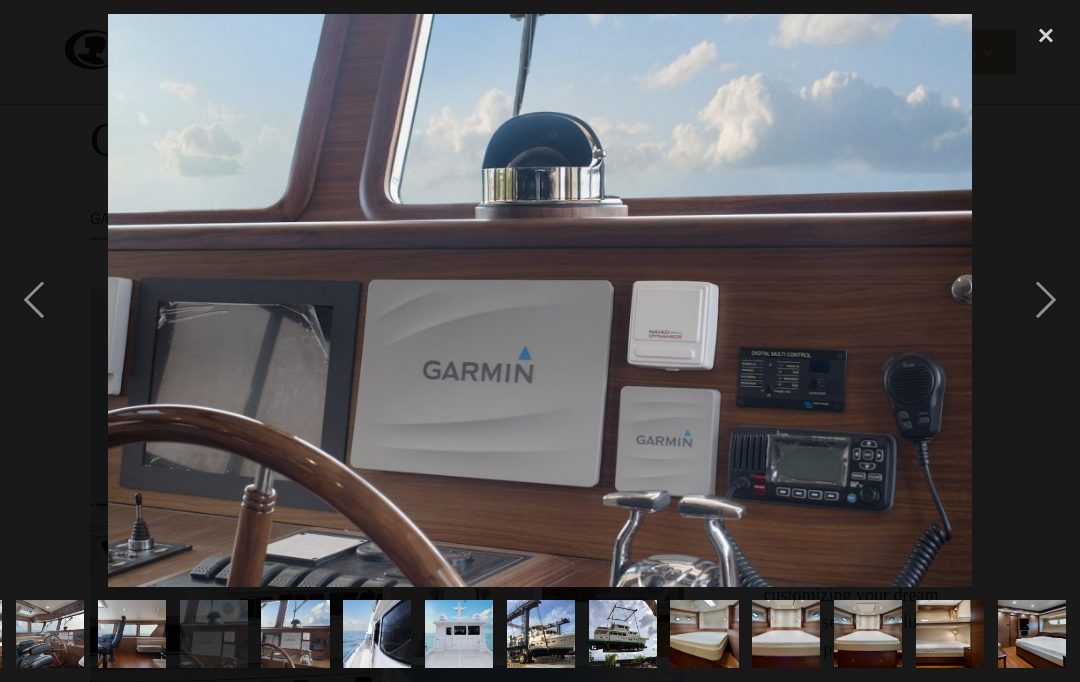 click at bounding box center (34, 300) 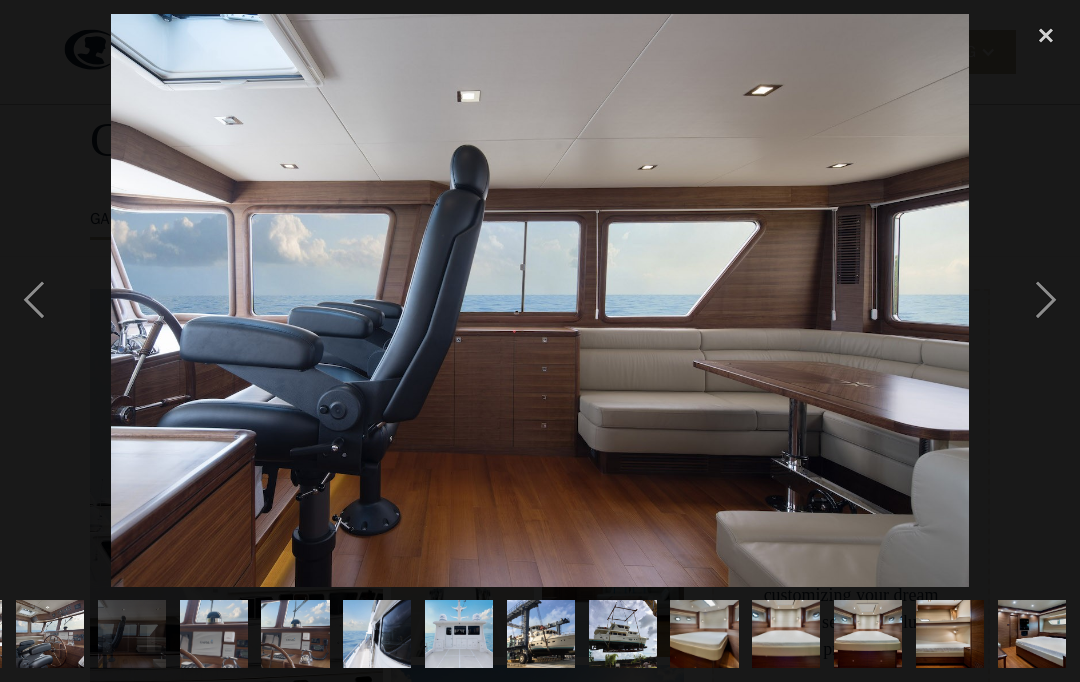 click at bounding box center [34, 300] 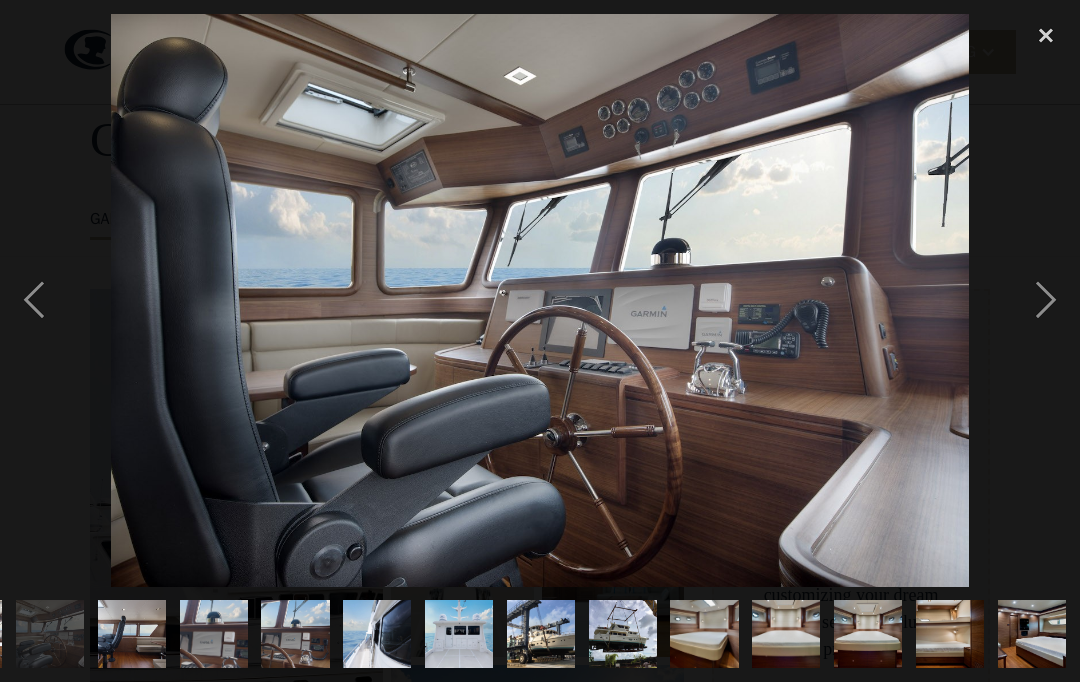 click at bounding box center [34, 300] 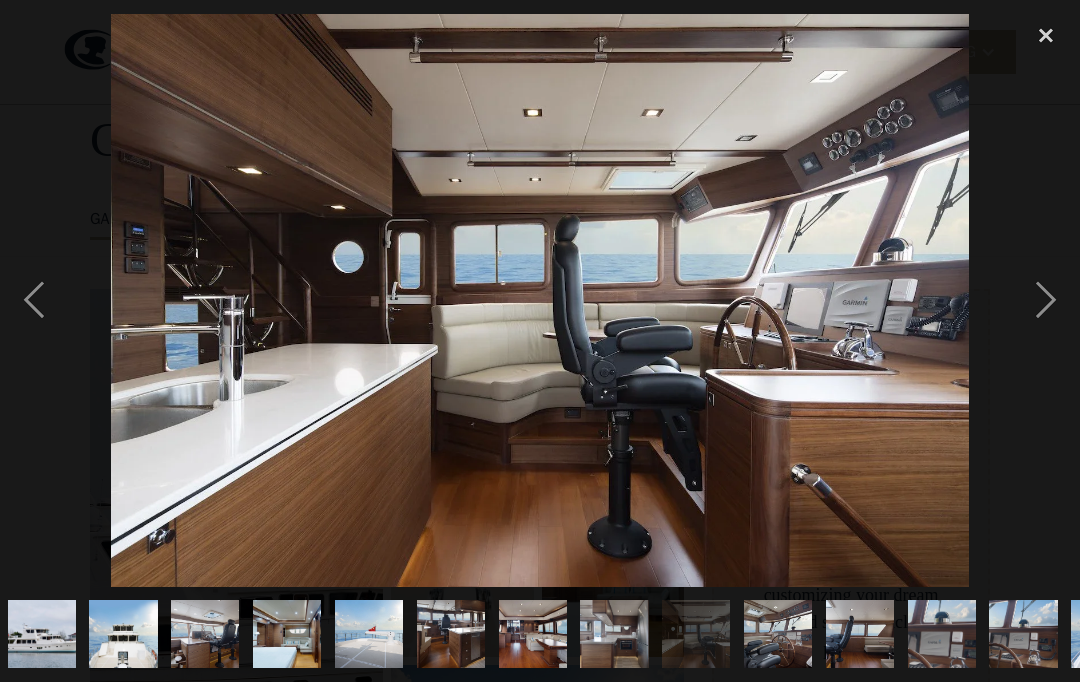 scroll, scrollTop: 0, scrollLeft: 0, axis: both 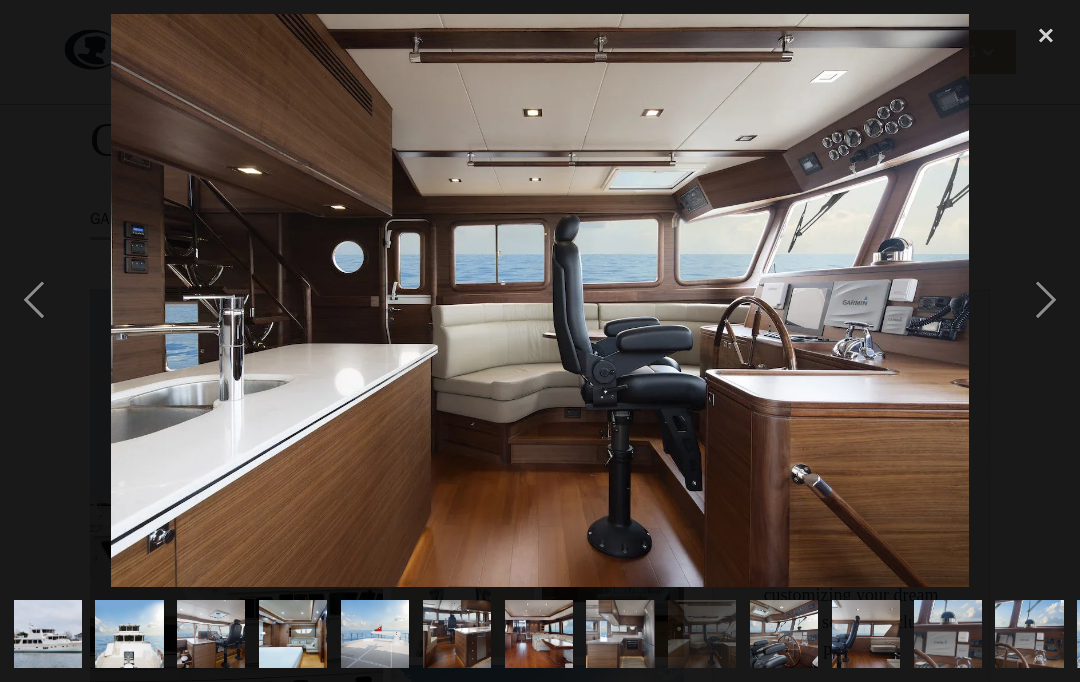 click at bounding box center [34, 300] 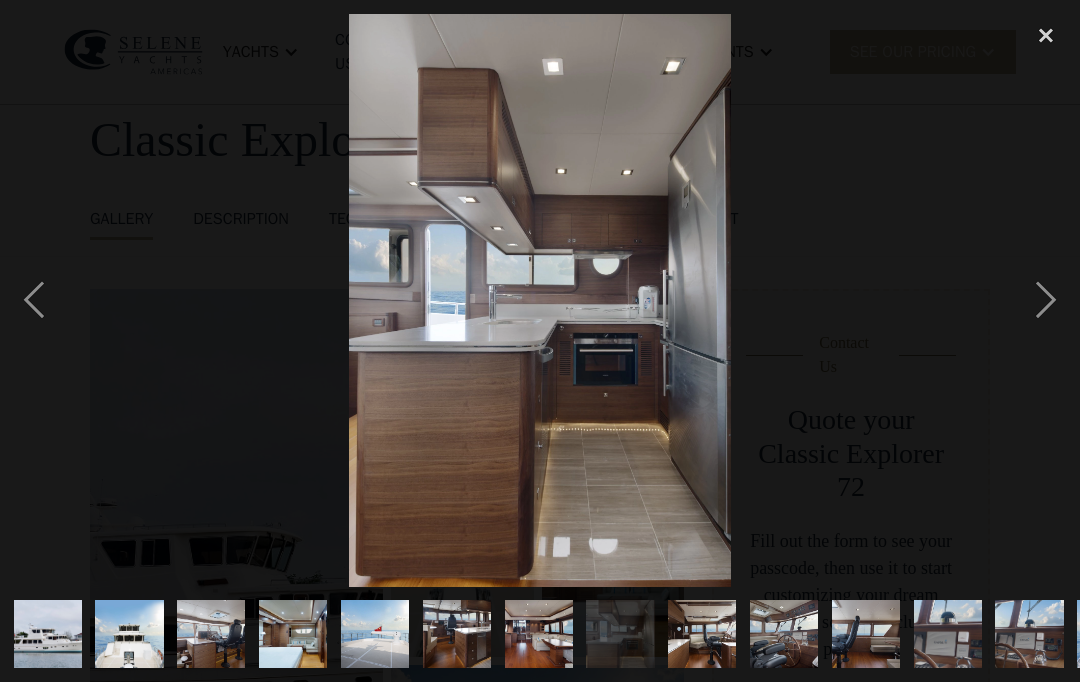 click at bounding box center (540, 300) 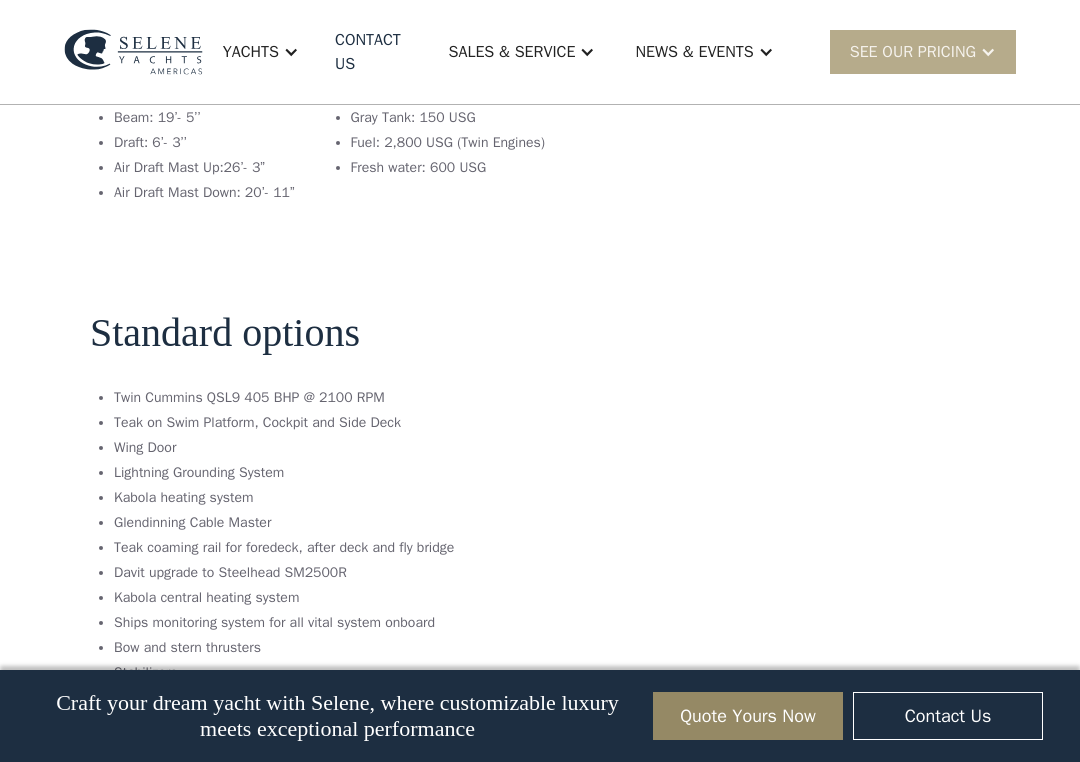 scroll, scrollTop: 2091, scrollLeft: 0, axis: vertical 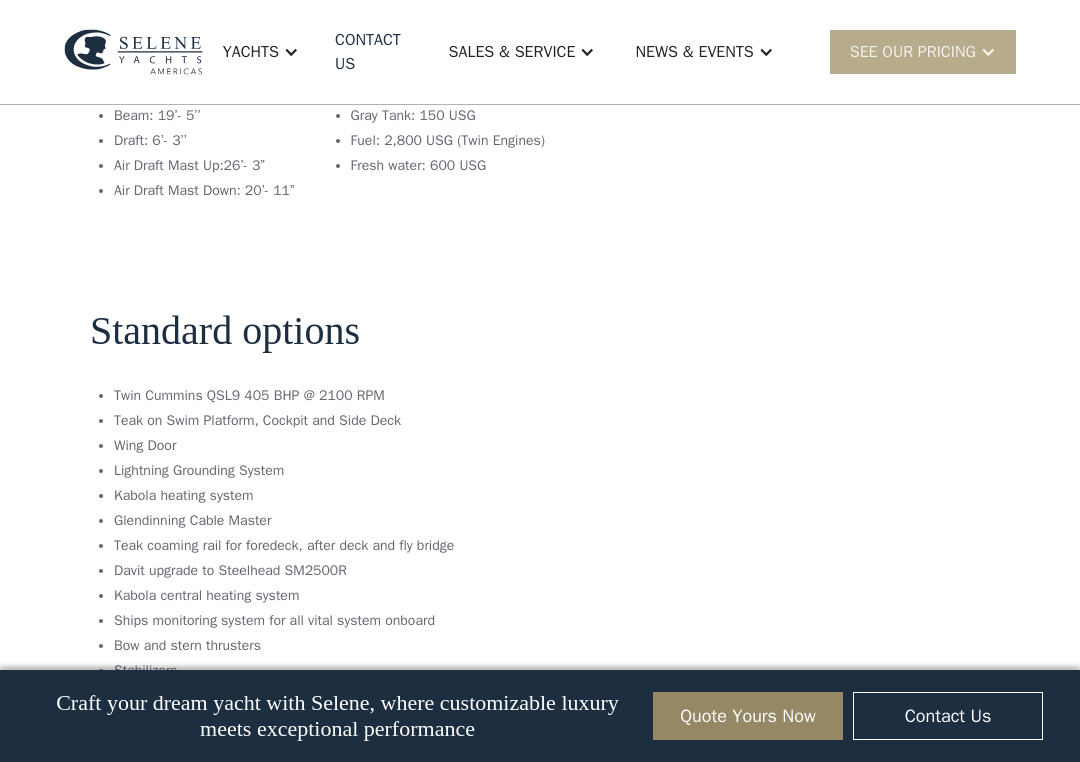 click on "No items found. No items found. Virtual Tour Stunning Long-Range Cruising Yacht This beautiful 72 foot (23 meter) yacht is the flagship of the Selene Ocean Trawler line. Classic in style like all the Selene ocean passage makers, but with a contemporary and elegant interior designed by Intan Nioridwan ( Intan was the chief interior designer of Grand Banks yachts for several years.) The Selene 72 Ocean Trawler is a luxury world voyager for eight passengers with no limits beyond the horizon. ‍ Two-cabin crew quarter To the full beam master stateroom with its walk-in closet and three guest cabins, the Selene 72 Ocean Trawler adds a large captain and crews quarters aft with two cabins and private heads.The professionally laid-out and roomy engine room, with its effective sound-proofing, found on all Selene Yachts and its twin Cummins 455HP engines offer a 9-knot cruise speed and a top speed of 12.5 knots with 2,450 US gallons of fuel. Video Technical sheet 12 speed (knots) 6 cabins 5 heads 810 Power (HP) Layout" at bounding box center (540, -221) 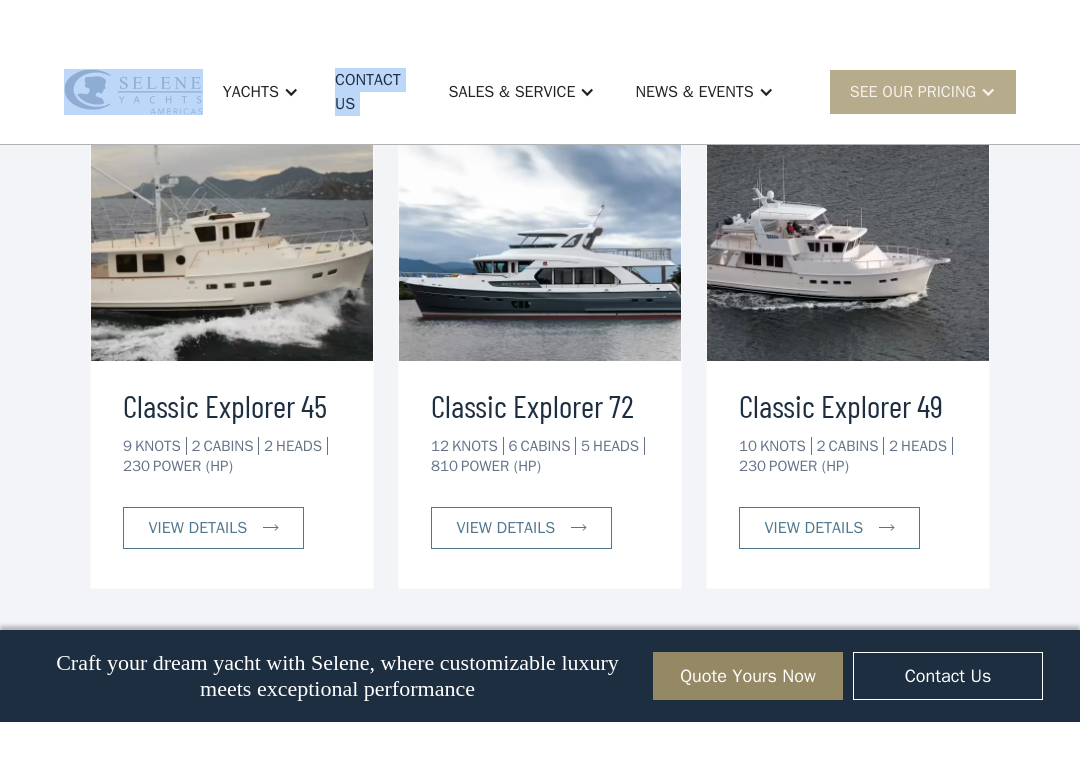 scroll, scrollTop: 3507, scrollLeft: 0, axis: vertical 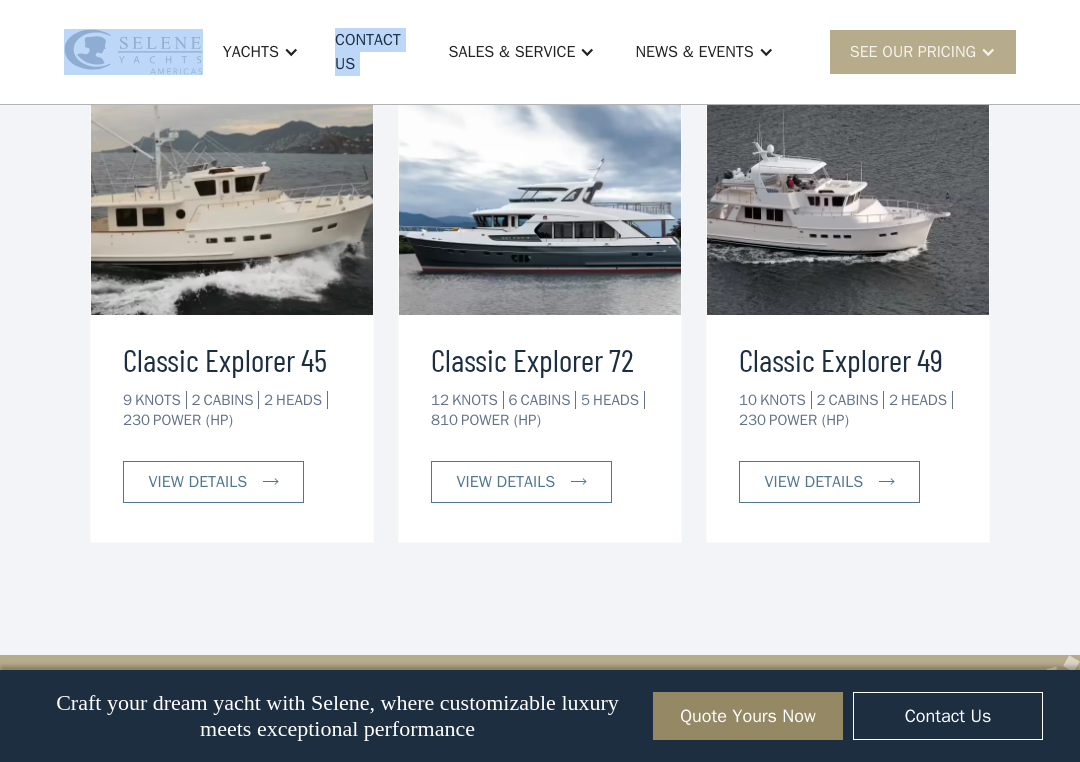 click on "view details" at bounding box center (198, 482) 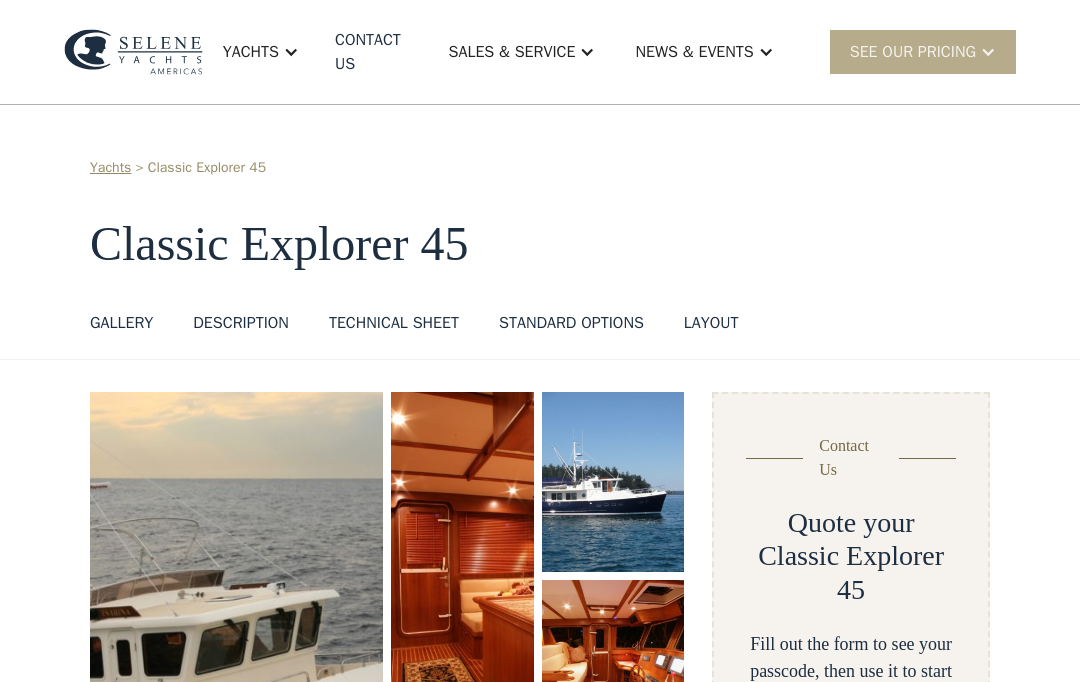 scroll, scrollTop: 0, scrollLeft: 0, axis: both 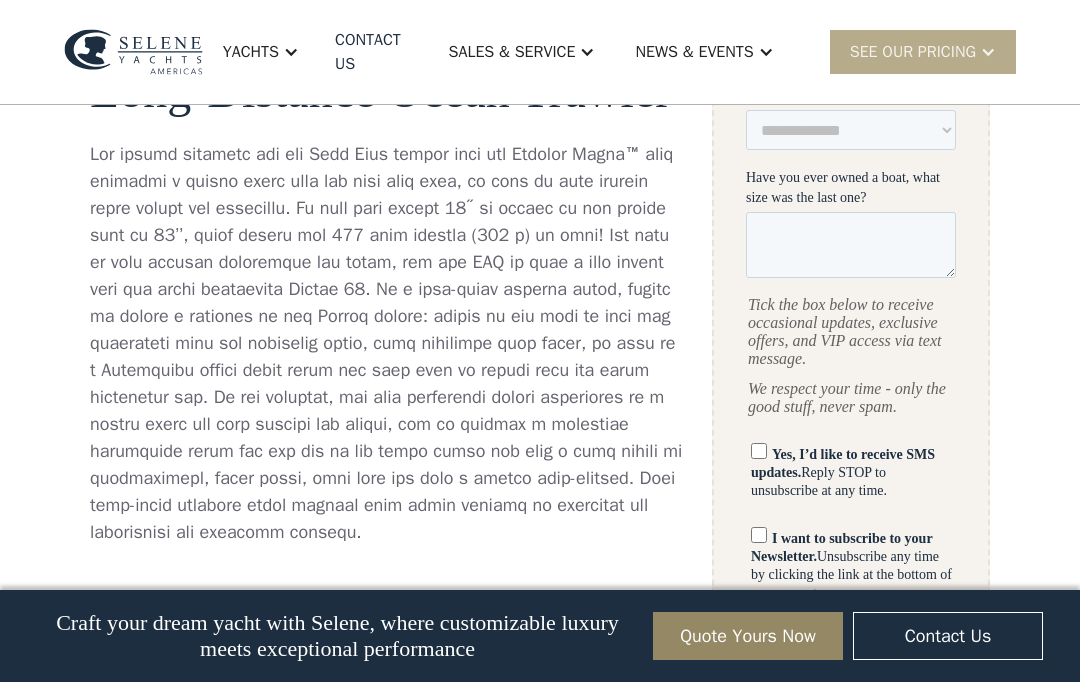 click on "No items found. No items found. Virtual Tour The Selene 45 is an entirely Next Generation Selene. She is the smallest model of the popular and proven Selene Pilothouse Trawler line. Designed and built like her larger sisters, she is a serious passage-maker, and a superlative coastwise and inland cruiser. As a luxury trawler yacht, the galley on the Selene 45 can be offset to starboard providing a spacious salon with an L-shaped sofa in genuine leather and a hi-lo table that can be extended to a large dining table, or the center galley is still an option. The raised pilothouse watch settee offers a commanding view for the crew with a fixed table and an optional helm chair can be installed! The Selene 45 is an evolved version of the original Selene 43. Long-Distance Ocean Trawler Video Technical sheet 9 speed (knots) 2 cabins 2 heads 230 Power (HP) LOA : 49’-9’’ LWL: 43’-1’’ BEAM: 15’-8’’ DRAFT: 5’-6’’ AIR DRAFT MAST UP: 24’-5’’ AIR DRAFT MAST DOWN: 16’-2” HOLDING TANK: 60 USG" at bounding box center (540, 744) 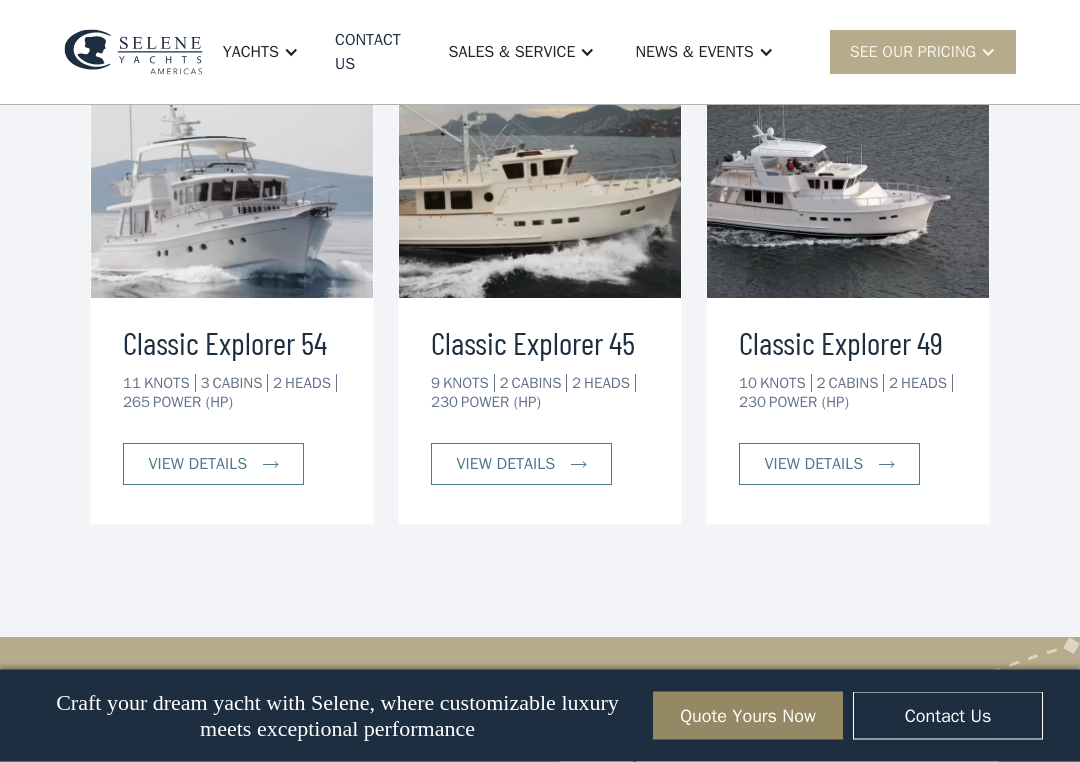 scroll, scrollTop: 3754, scrollLeft: 0, axis: vertical 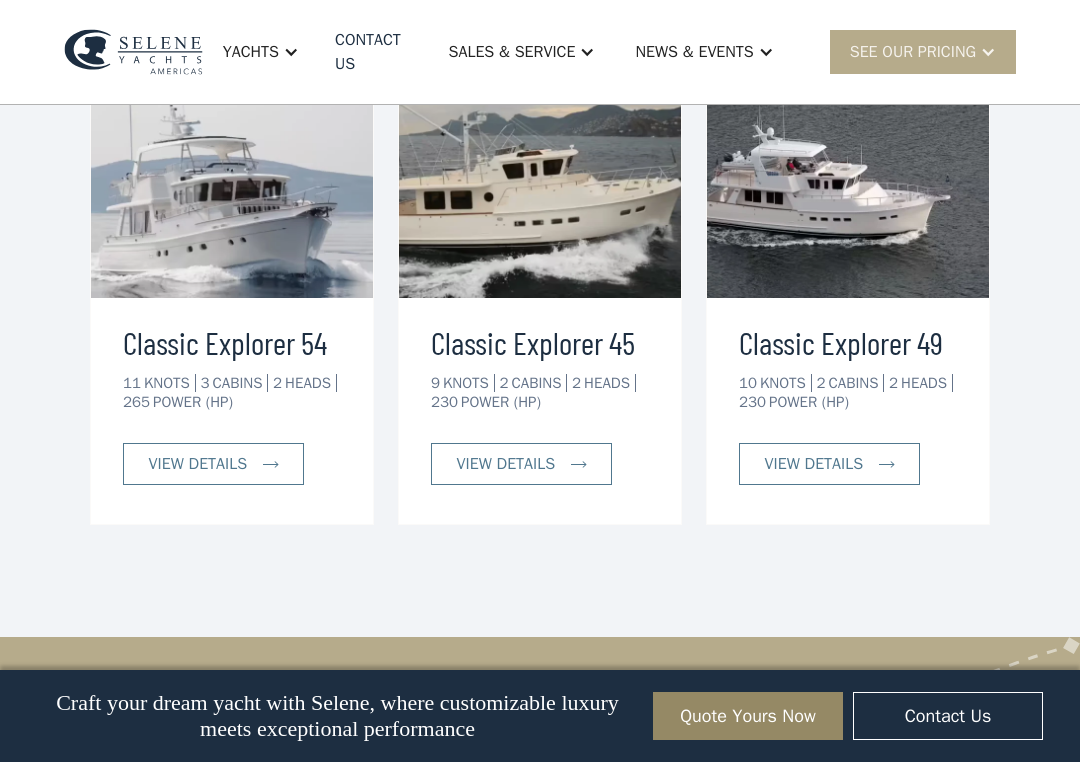 click on "view details" at bounding box center (829, 464) 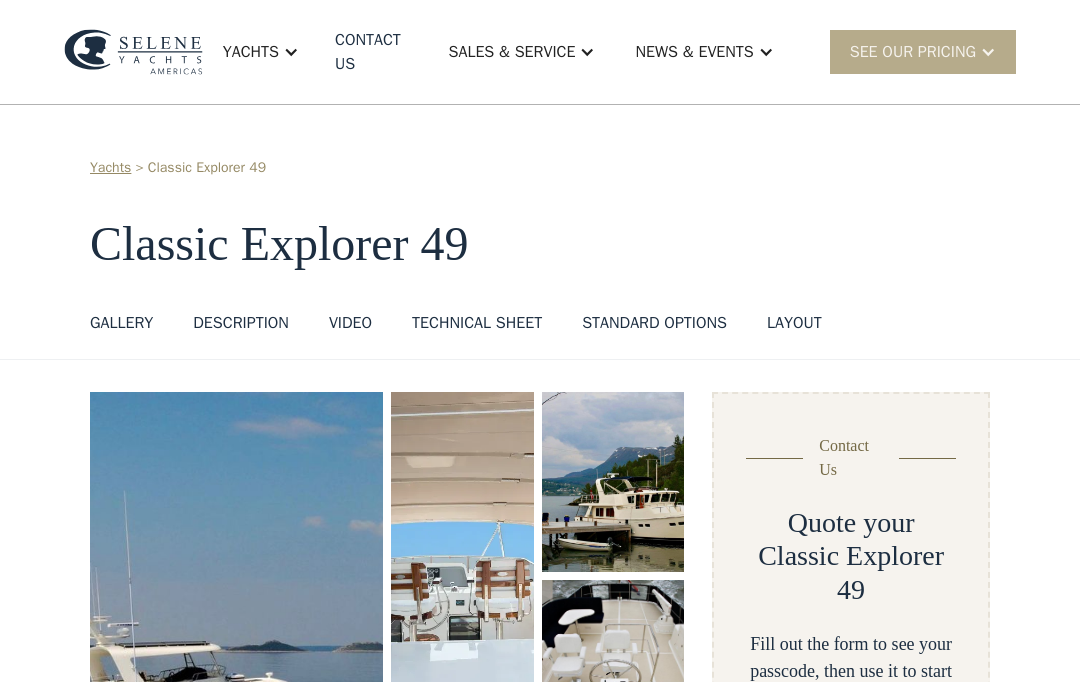 scroll, scrollTop: 0, scrollLeft: 0, axis: both 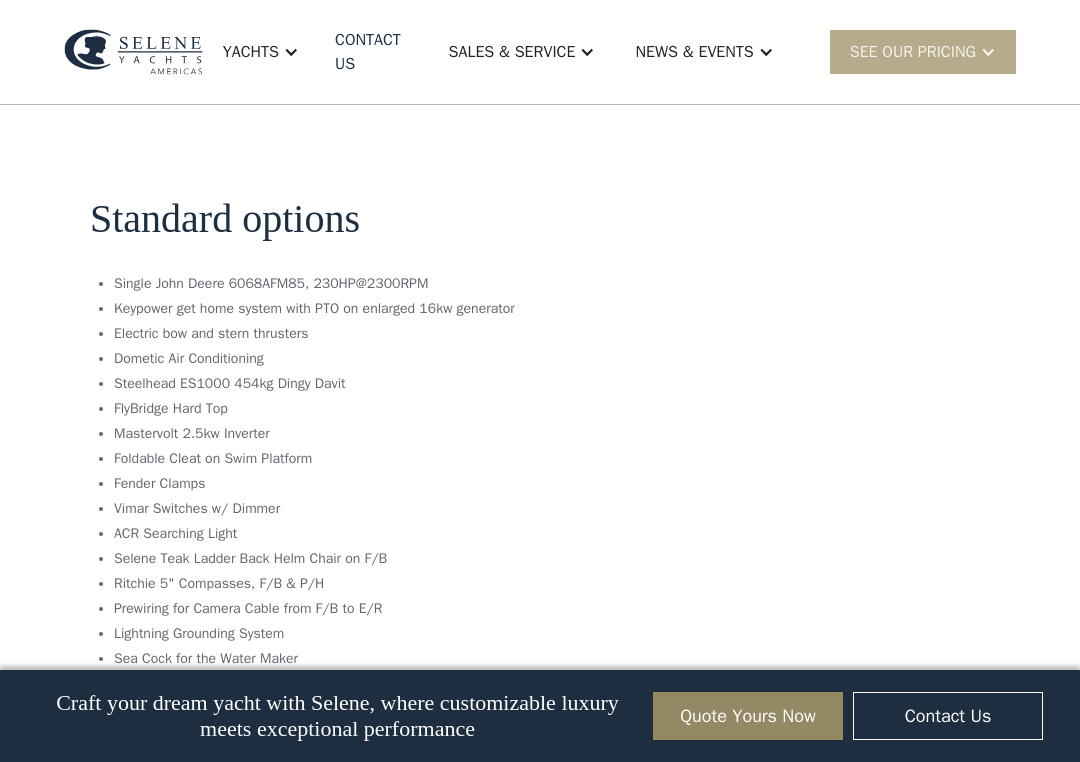 click on "**********" at bounding box center [851, -674] 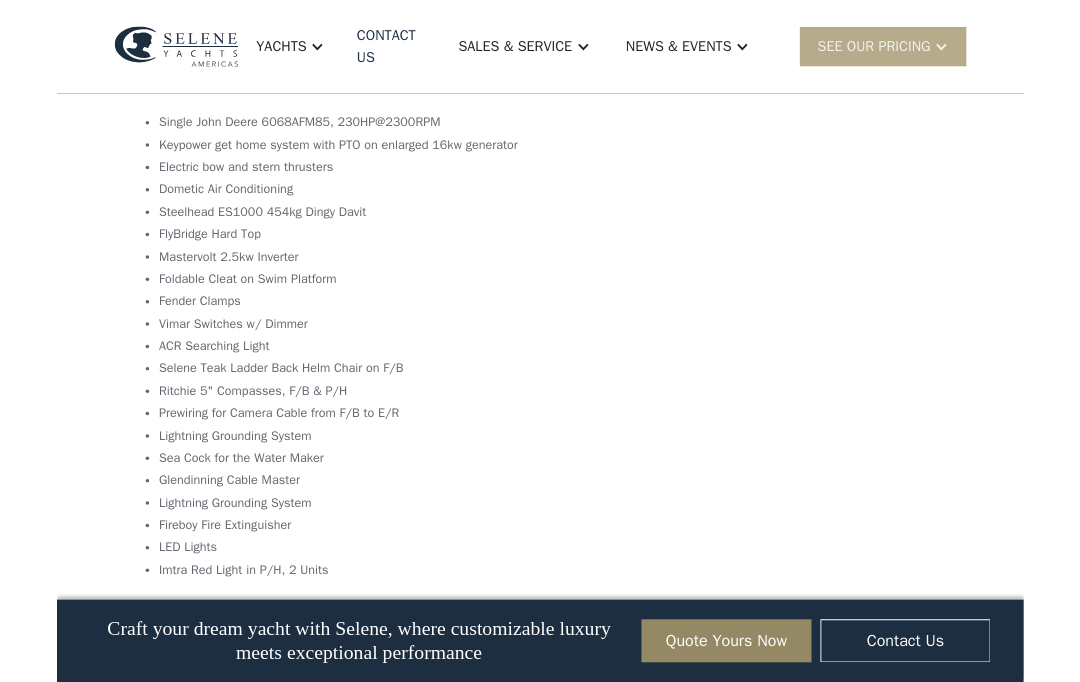 scroll, scrollTop: 3124, scrollLeft: 0, axis: vertical 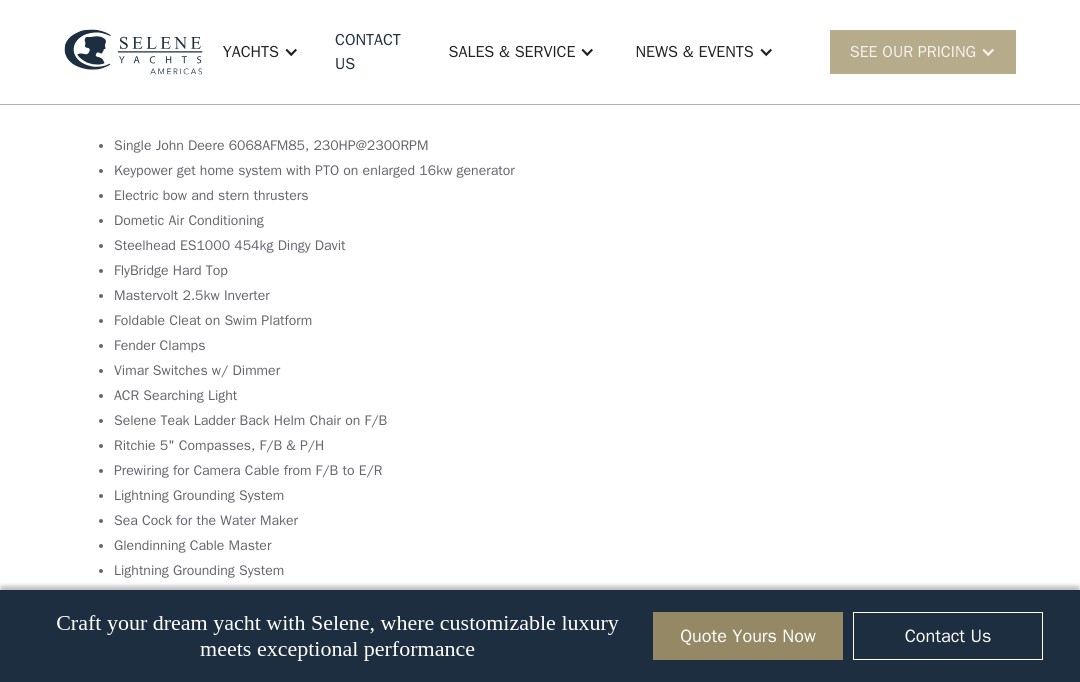 click on "**********" at bounding box center (851, -812) 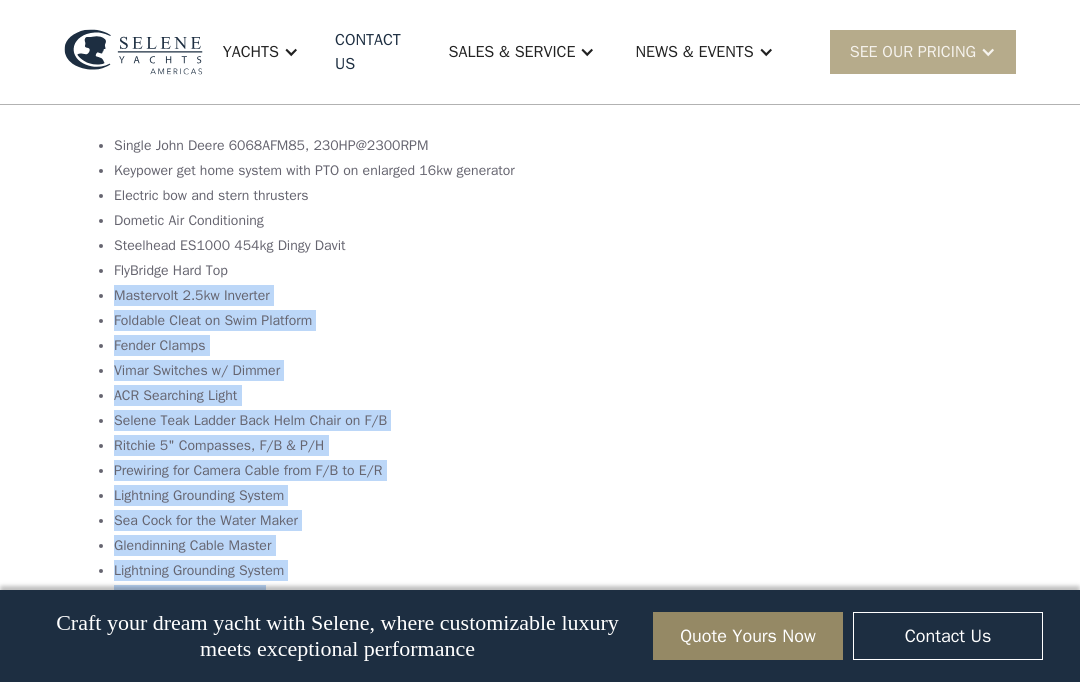 click on "No items found. No items found. Virtual Tour An  Efficient Ocean Trawler The Selene 49 is the next generation evolution of the very popular Selene 47. It features the Deep-Hull™ design and Cruiser Stern™ which improves headroom in the engine room and lazarette and makes the hull even more efficient than its predecessor. This fuel-efficient ocean trawler has a very traditional « salty » look from the outside. Another significant difference is a wider flybridge giving space for entertaining friends and family with style in the open air, with ample room on the aft deck for a dinghy and hydraulic crane. The flybridge layout with a canvas cover or a hard-top includes an L-shaped settee and table and a bar with sink and BBQ. The hull itself is deeper than the Selene 47 and is meant to carve through the water. 2,000 nm range Video Technical sheet 10 speed (knots) 2 cabins 2 heads 230 Power (HP) LOA : 53’-11’ LWL: 46’-10’’ BEAM: 15’-8’’ DRAFT: 5’- 11” AIR DRAFT MAST UP: 23’-8’’ Layout" at bounding box center (540, -748) 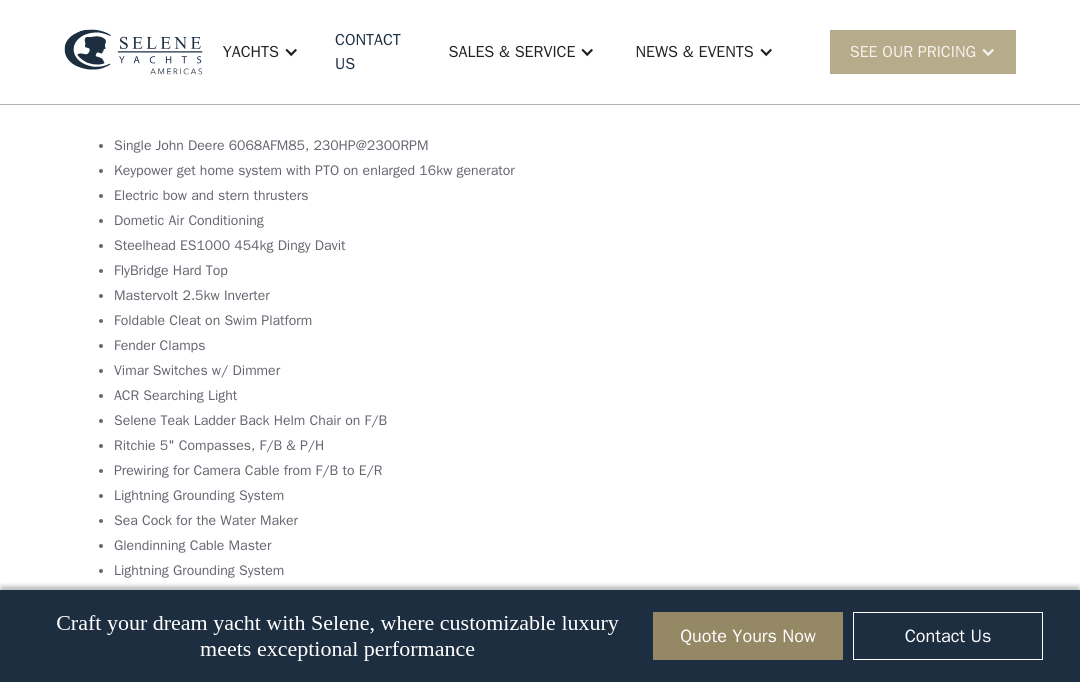 click on "No items found. No items found. Virtual Tour An  Efficient Ocean Trawler The Selene 49 is the next generation evolution of the very popular Selene 47. It features the Deep-Hull™ design and Cruiser Stern™ which improves headroom in the engine room and lazarette and makes the hull even more efficient than its predecessor. This fuel-efficient ocean trawler has a very traditional « salty » look from the outside. Another significant difference is a wider flybridge giving space for entertaining friends and family with style in the open air, with ample room on the aft deck for a dinghy and hydraulic crane. The flybridge layout with a canvas cover or a hard-top includes an L-shaped settee and table and a bar with sink and BBQ. The hull itself is deeper than the Selene 47 and is meant to carve through the water. 2,000 nm range Video Technical sheet 10 speed (knots) 2 cabins 2 heads 230 Power (HP) LOA : 53’-11’ LWL: 46’-10’’ BEAM: 15’-8’’ DRAFT: 5’- 11” AIR DRAFT MAST UP: 23’-8’’ Layout" at bounding box center (540, -748) 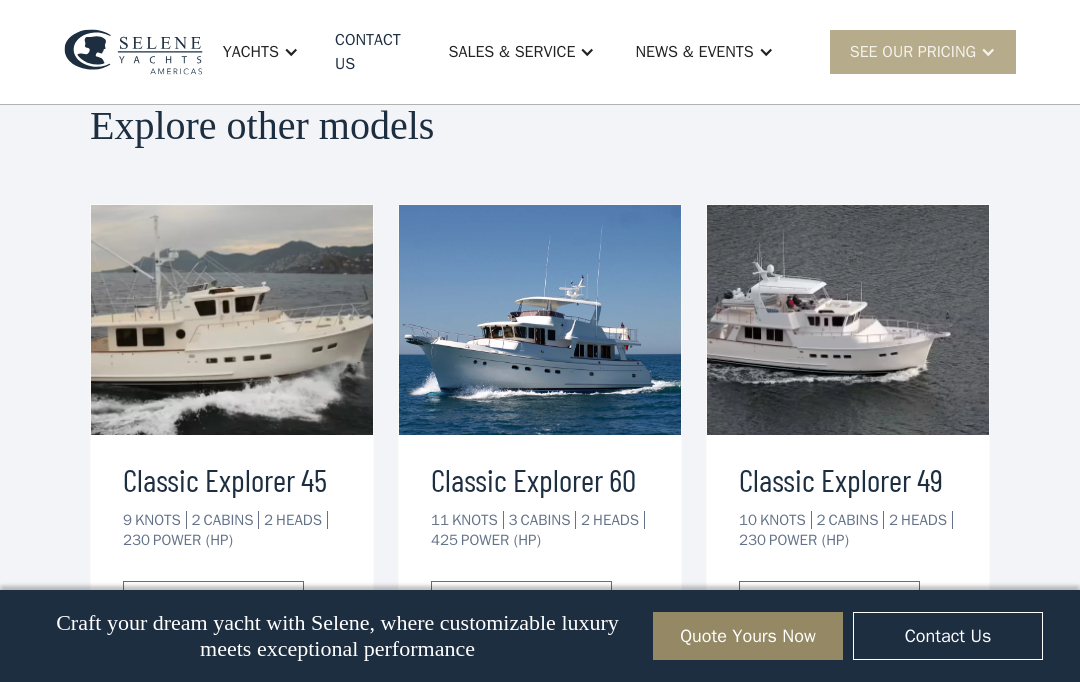 scroll, scrollTop: 4275, scrollLeft: 0, axis: vertical 